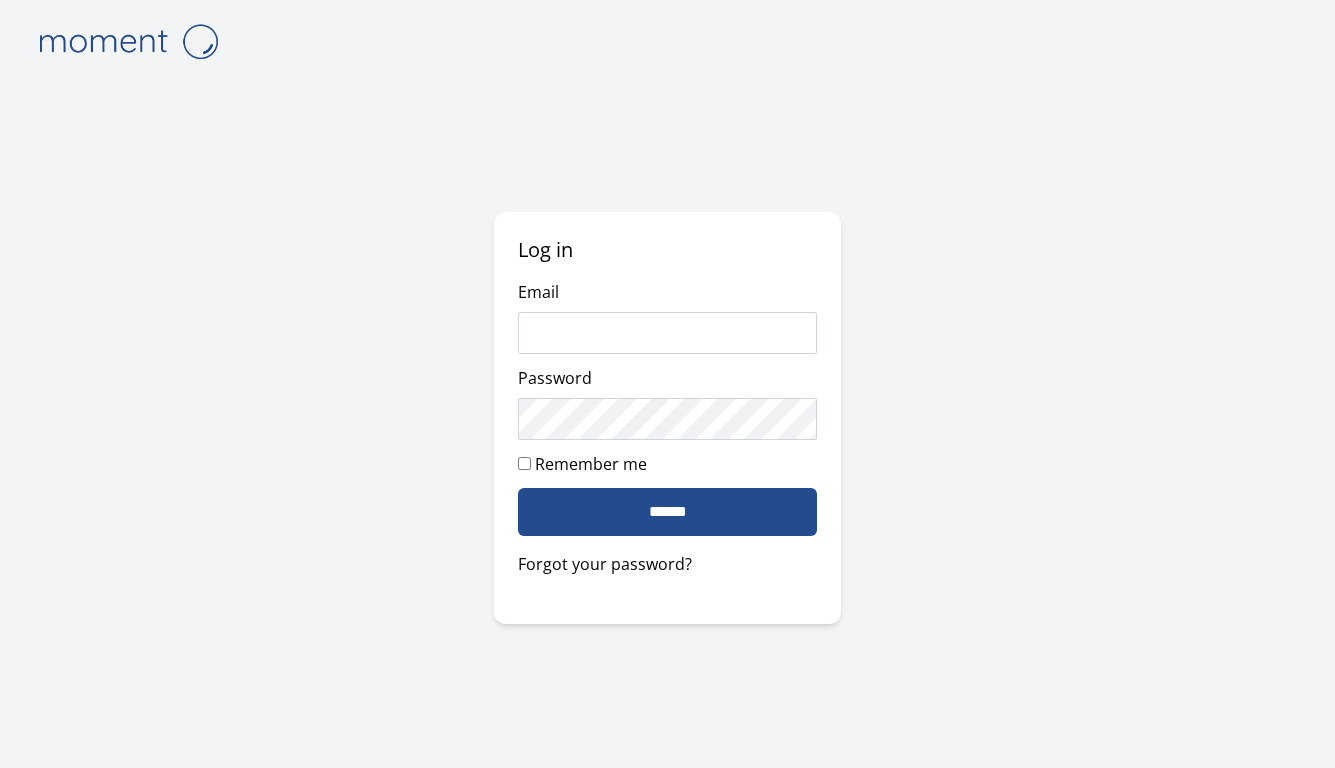 scroll, scrollTop: 0, scrollLeft: 0, axis: both 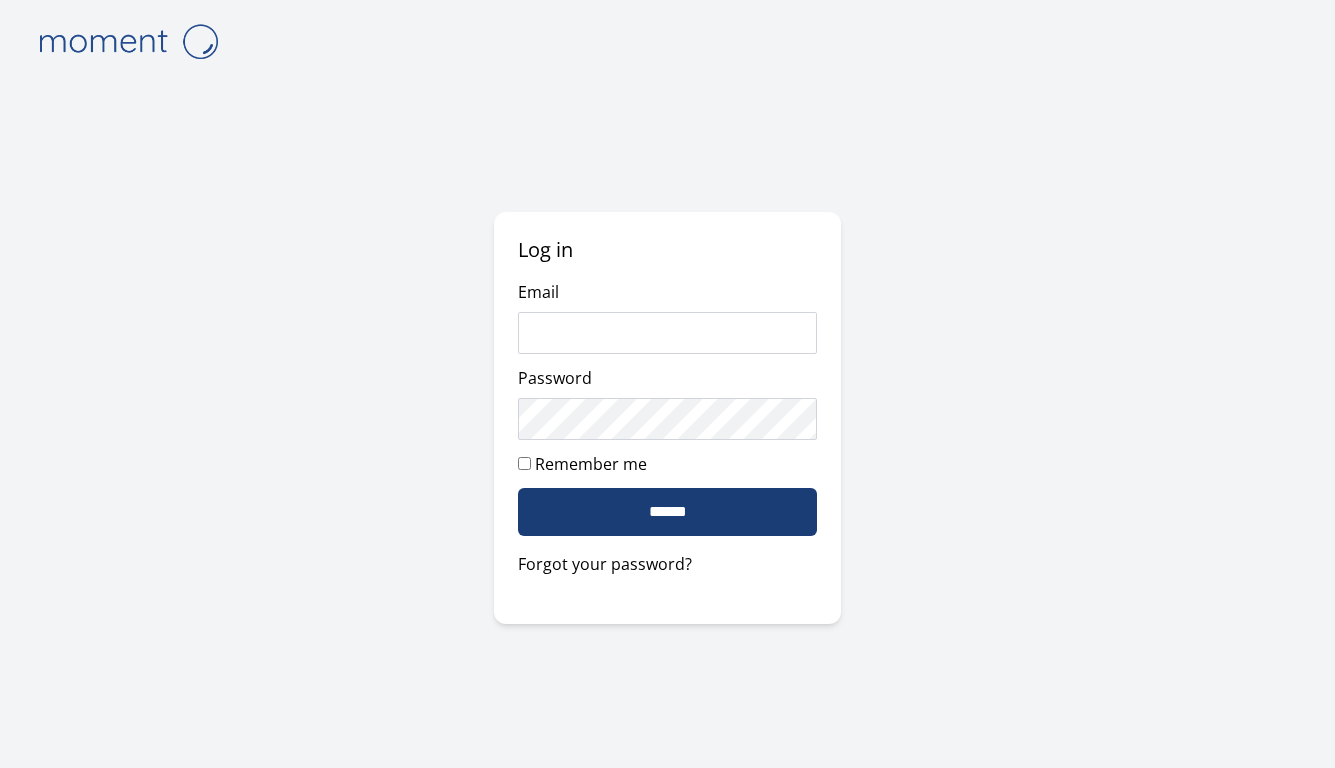 type on "**********" 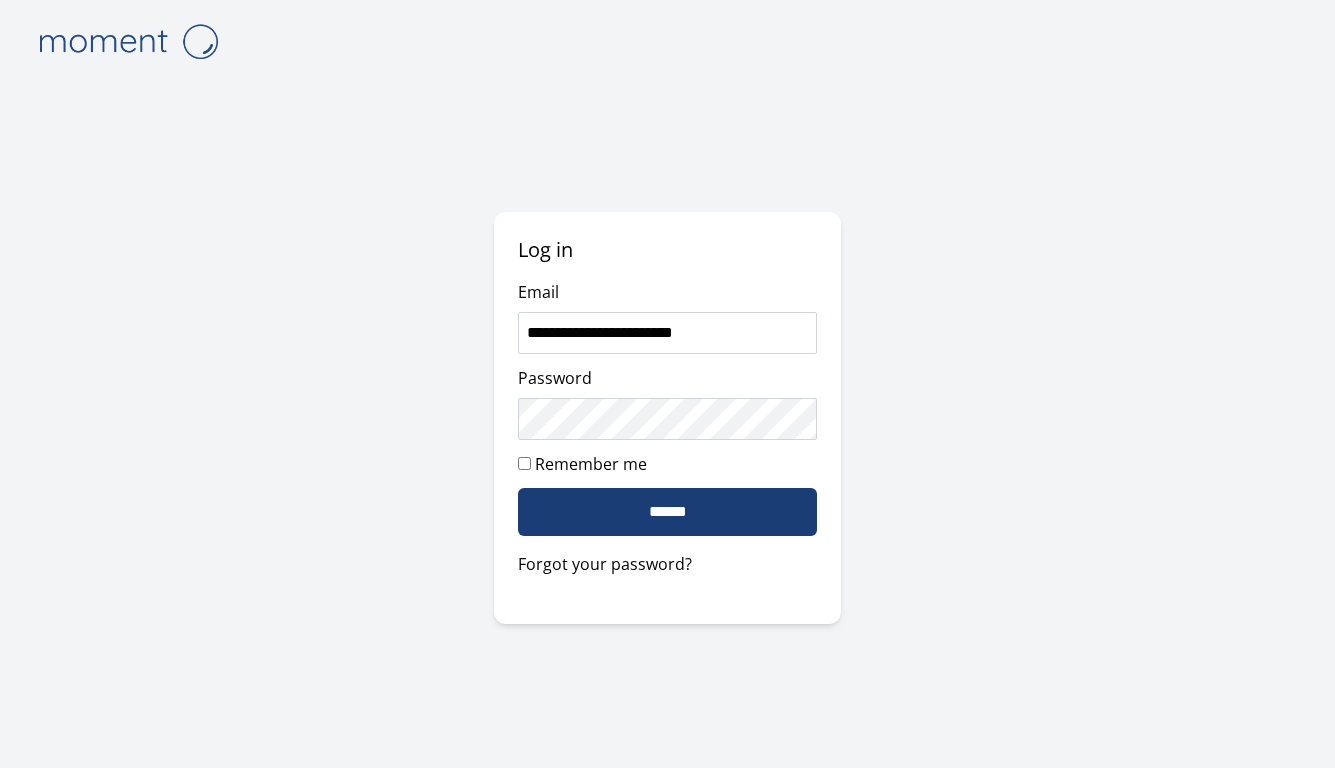 click on "******" at bounding box center [667, 512] 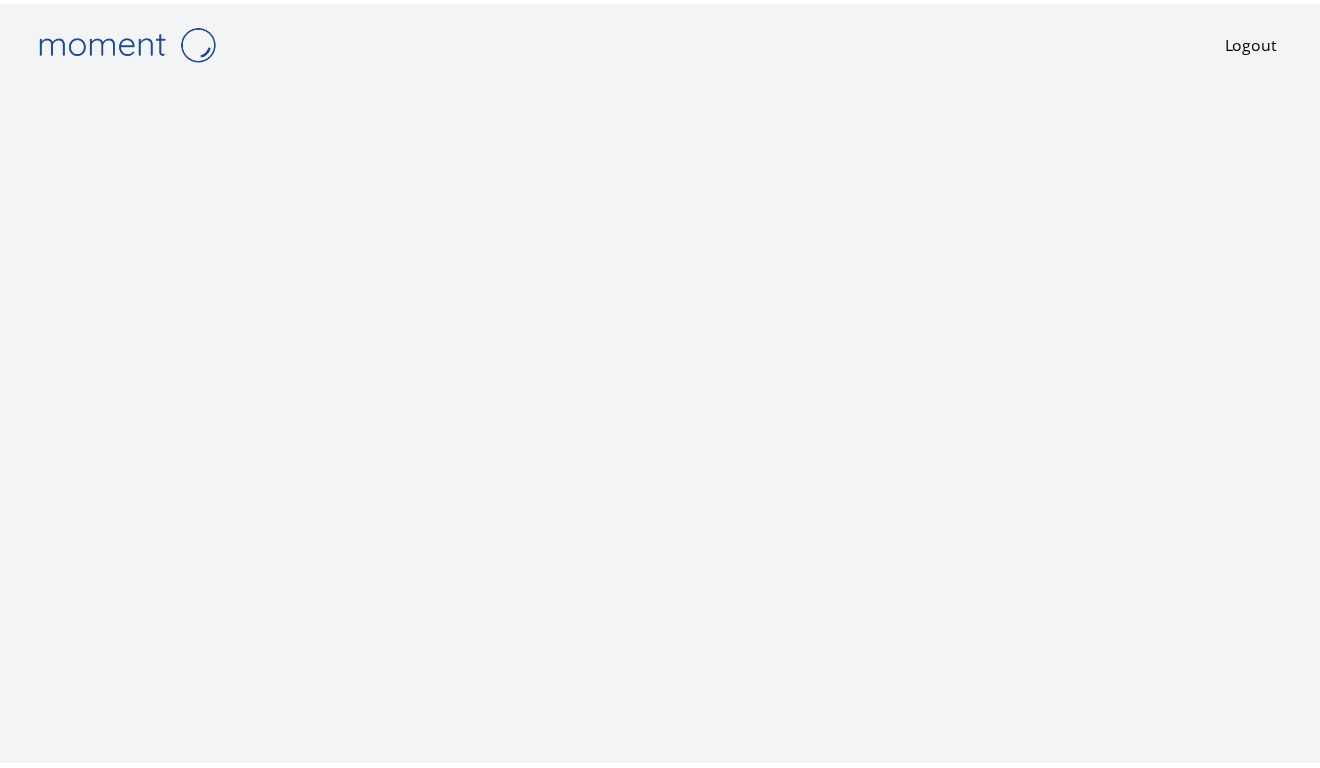 scroll, scrollTop: 0, scrollLeft: 0, axis: both 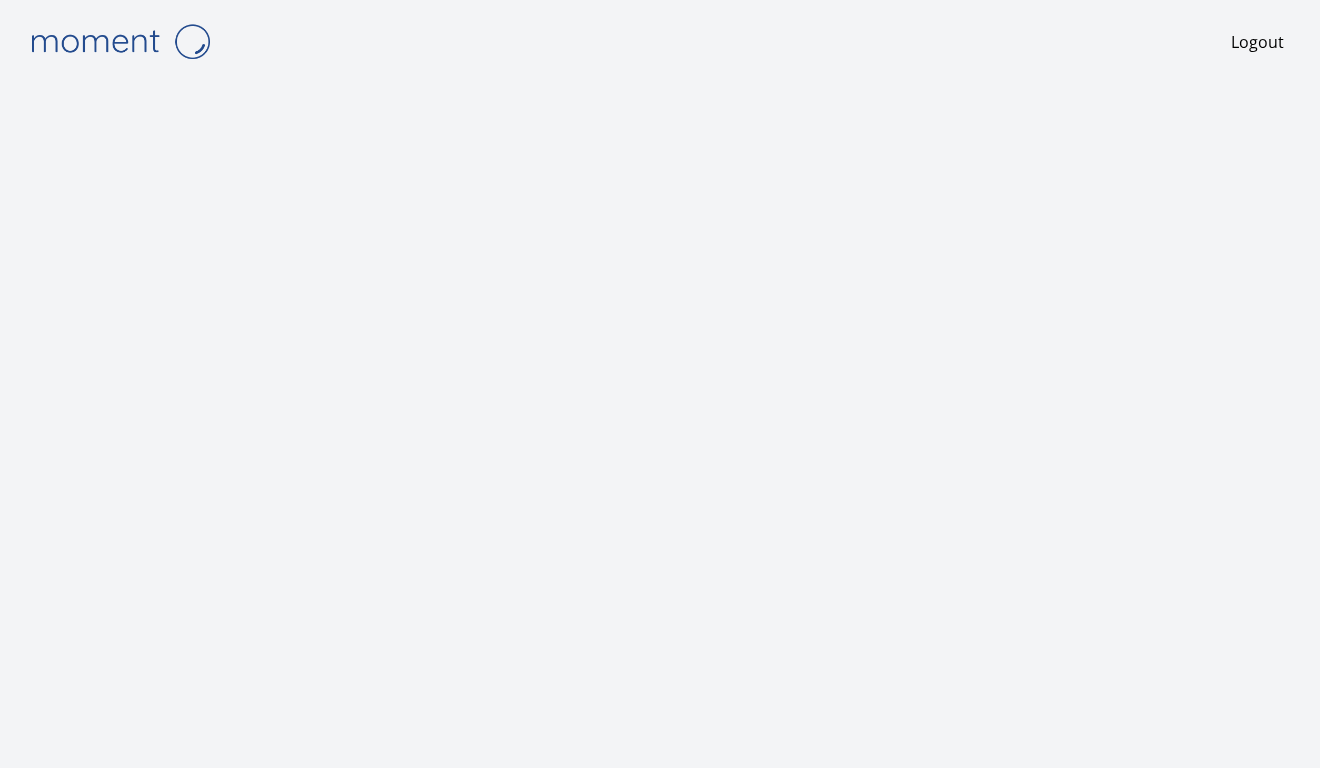 click at bounding box center (660, 460) 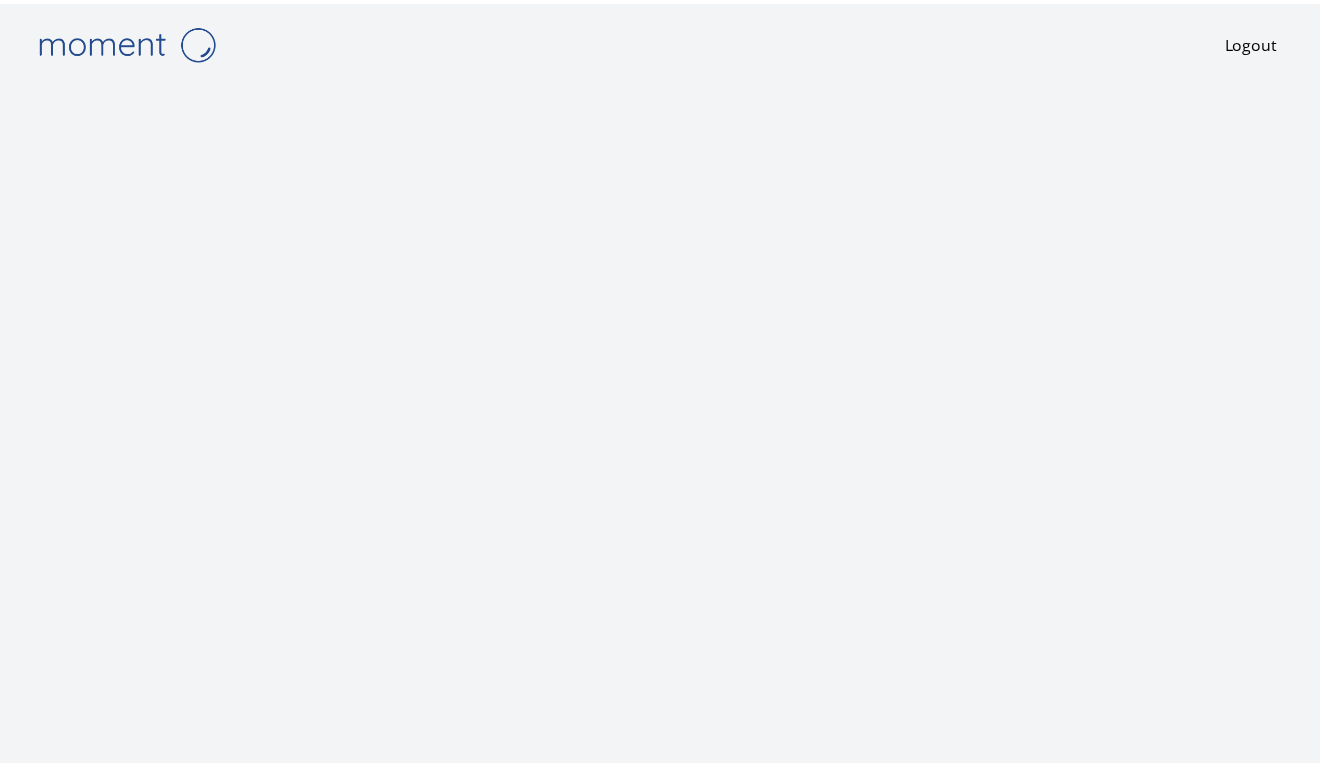 scroll, scrollTop: 0, scrollLeft: 0, axis: both 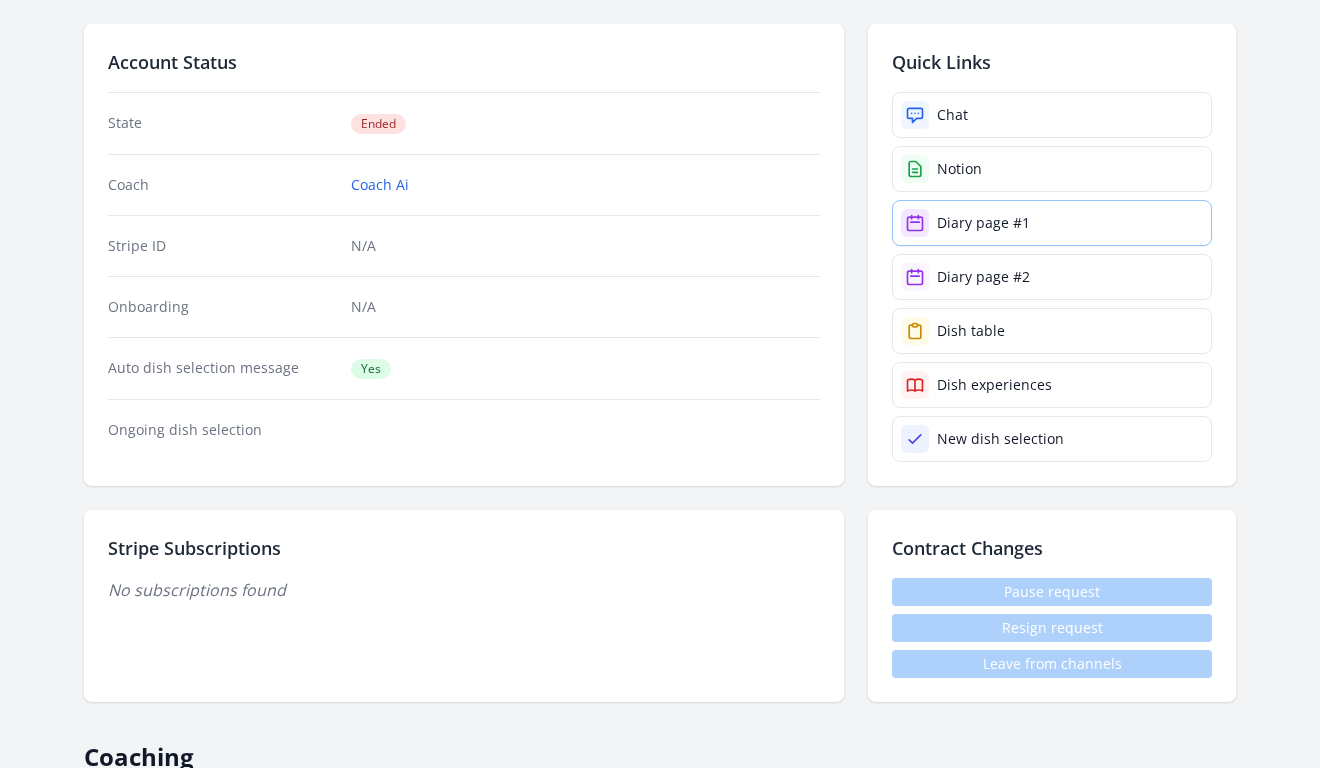 click on "Diary page #1" at bounding box center [983, 223] 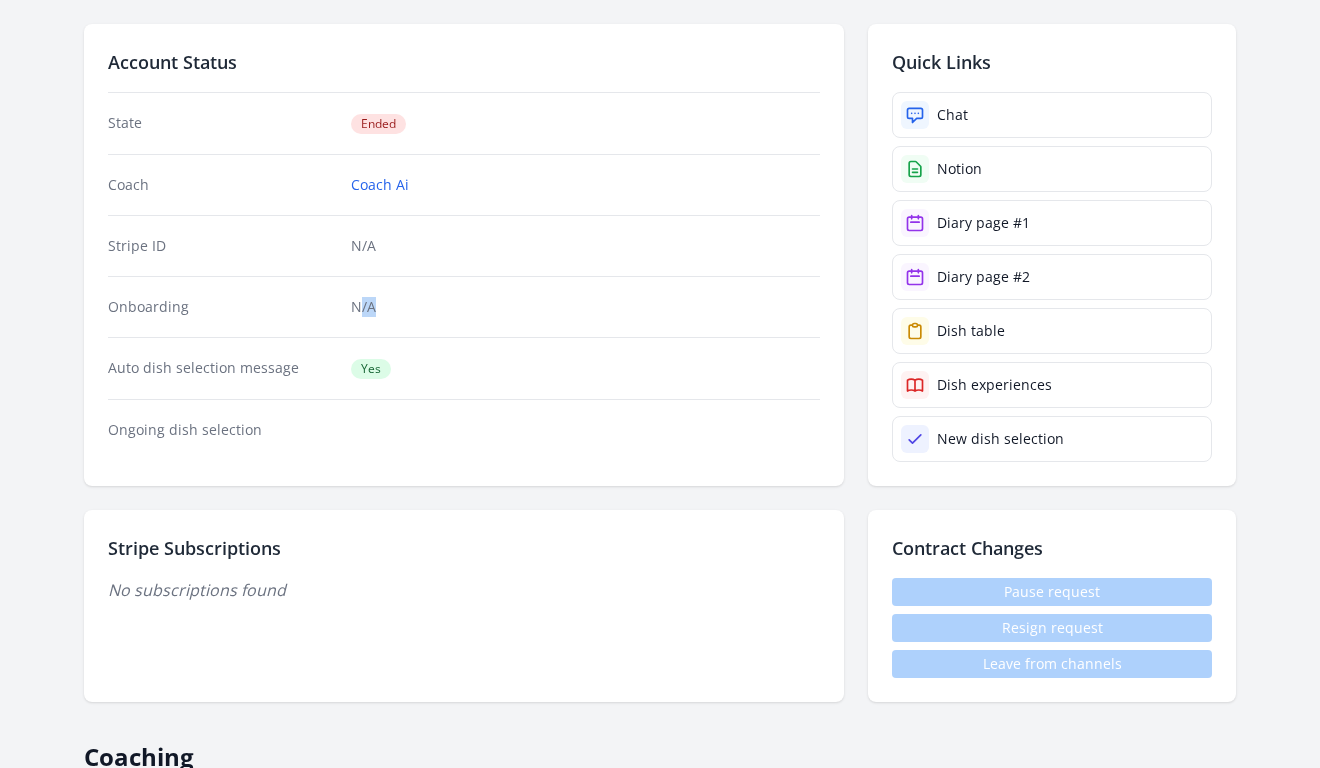 drag, startPoint x: 359, startPoint y: 307, endPoint x: 404, endPoint y: 308, distance: 45.01111 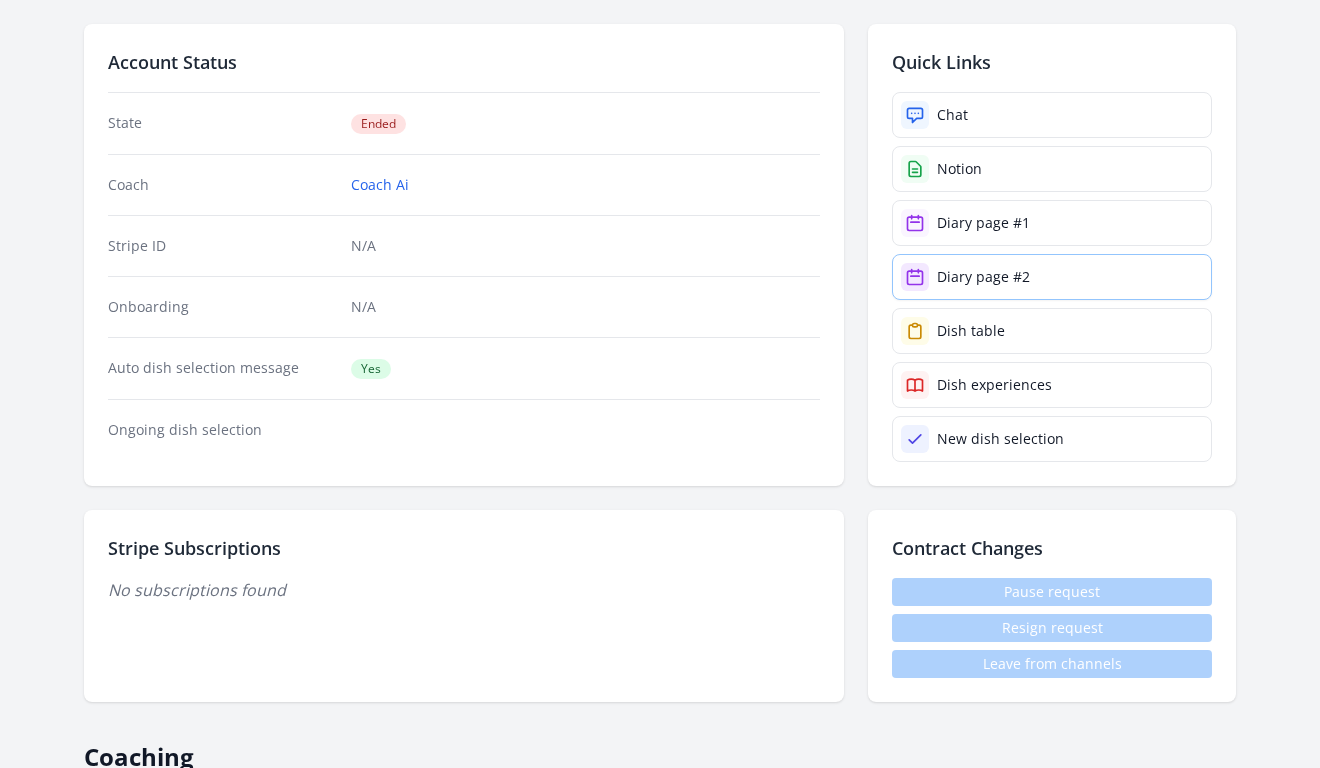 click on "Diary page #2" at bounding box center (983, 277) 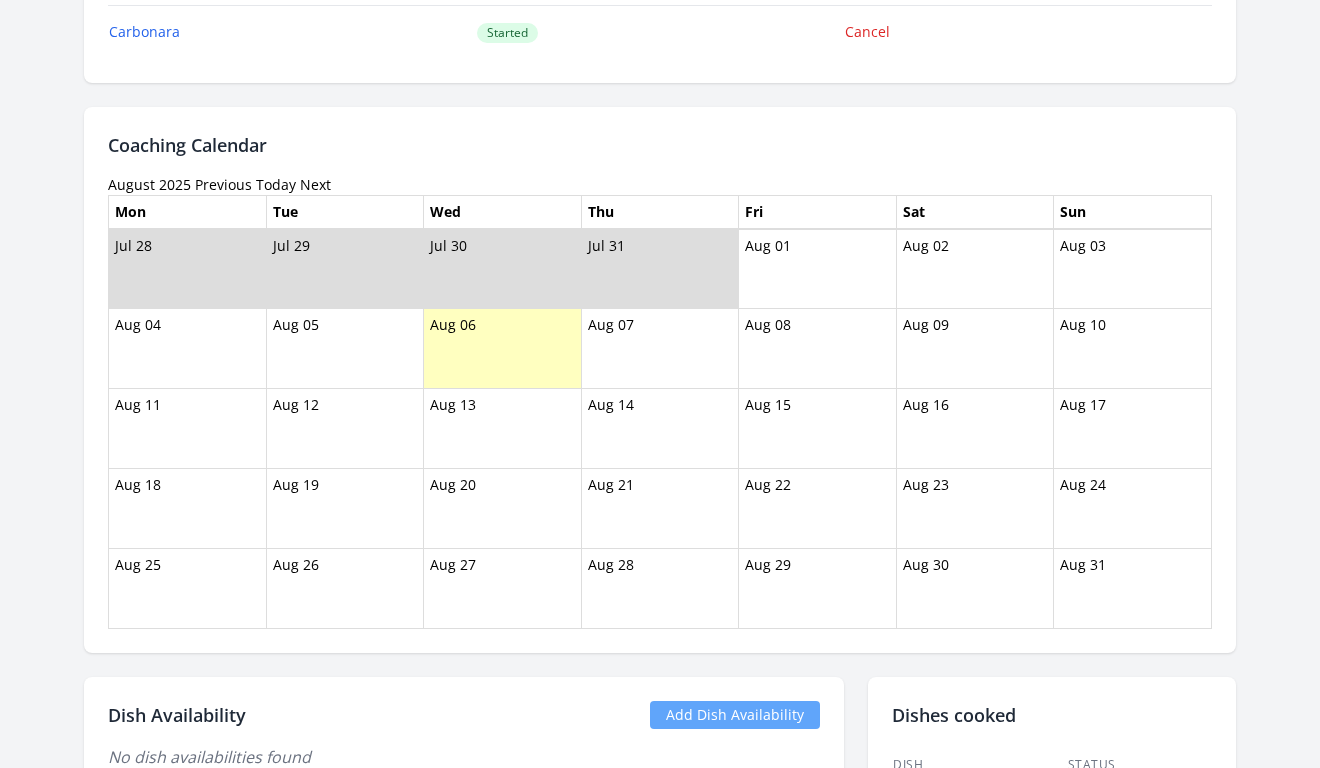 scroll, scrollTop: 1074, scrollLeft: 0, axis: vertical 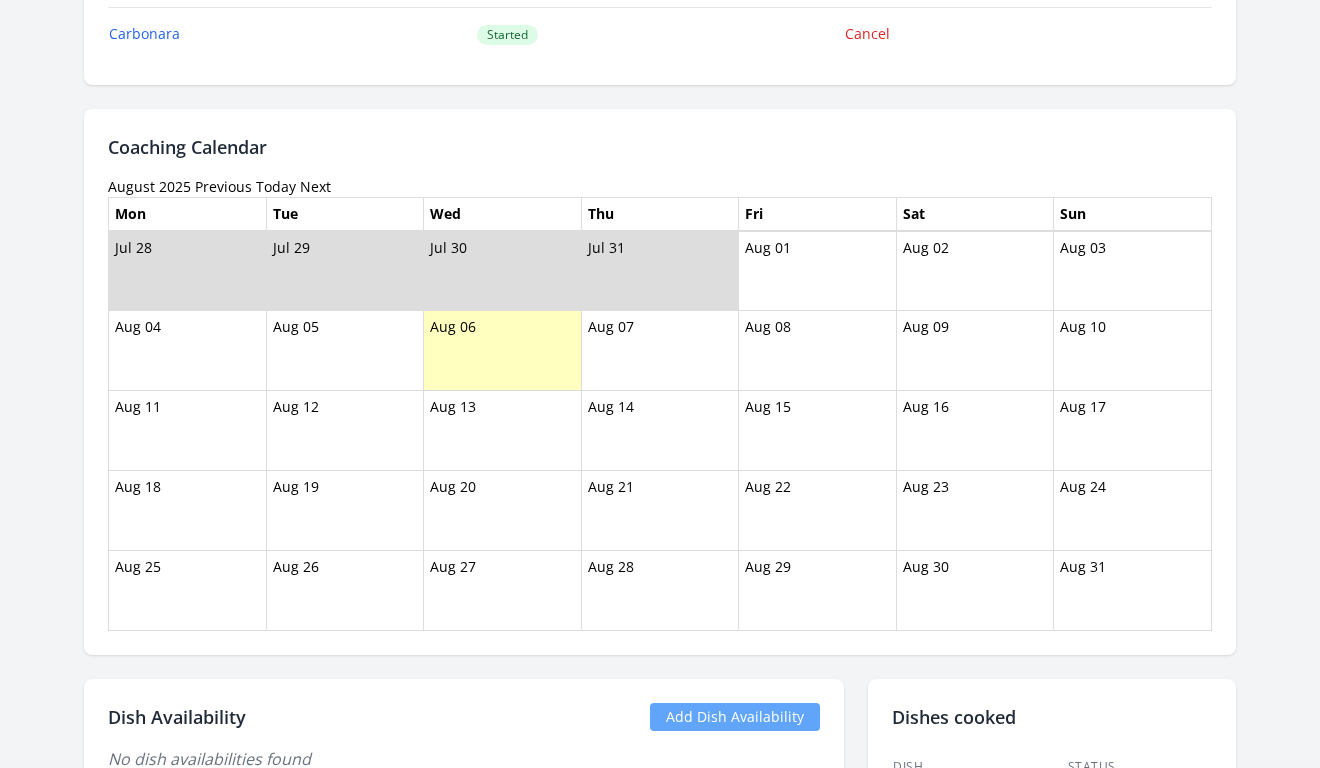 click on "Previous" at bounding box center [223, 186] 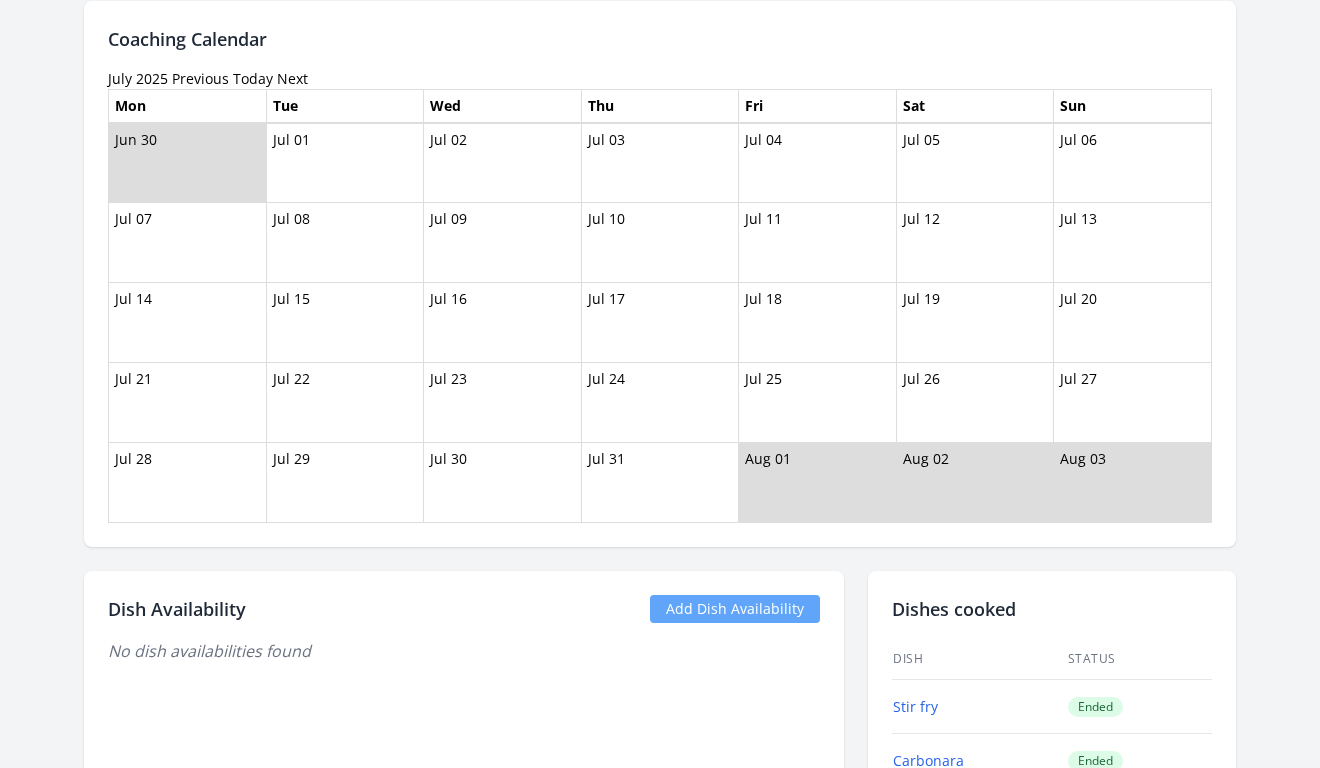 scroll, scrollTop: 1162, scrollLeft: 0, axis: vertical 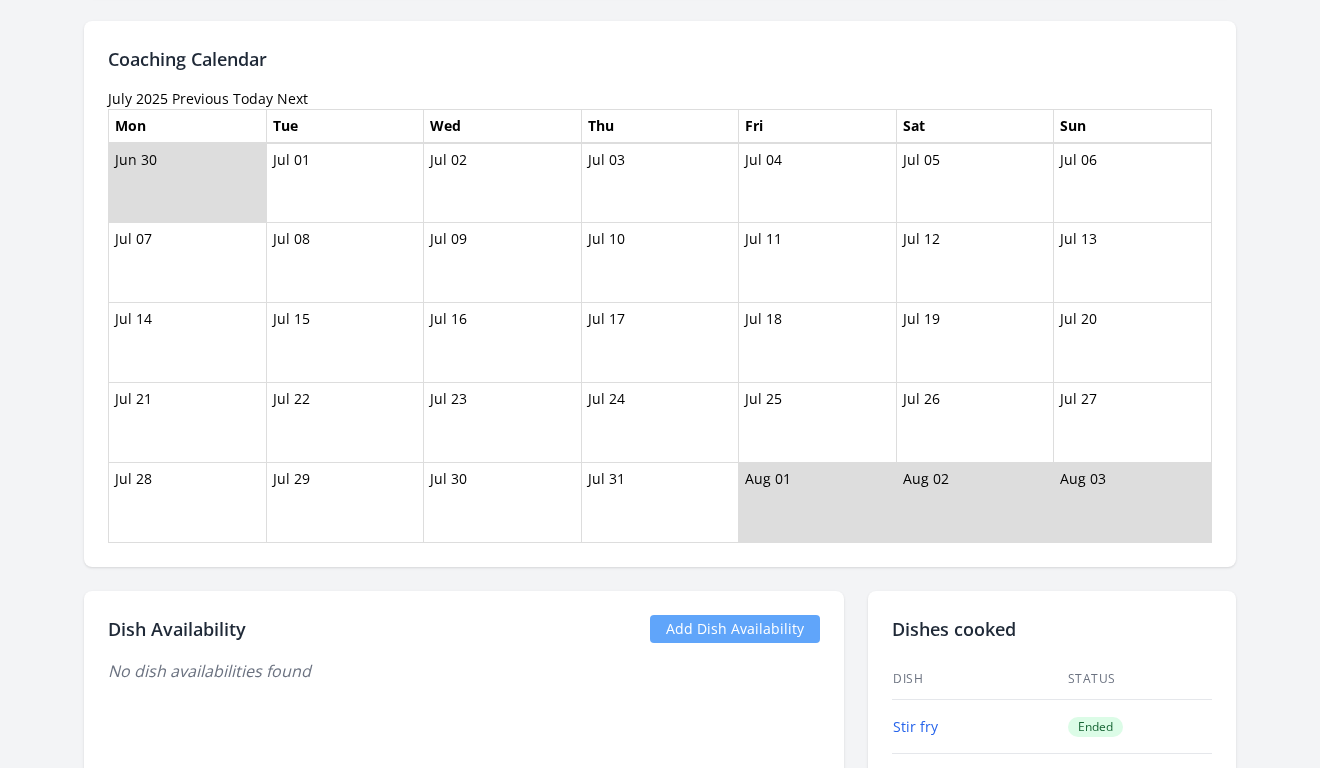 click on "Previous" at bounding box center [200, 98] 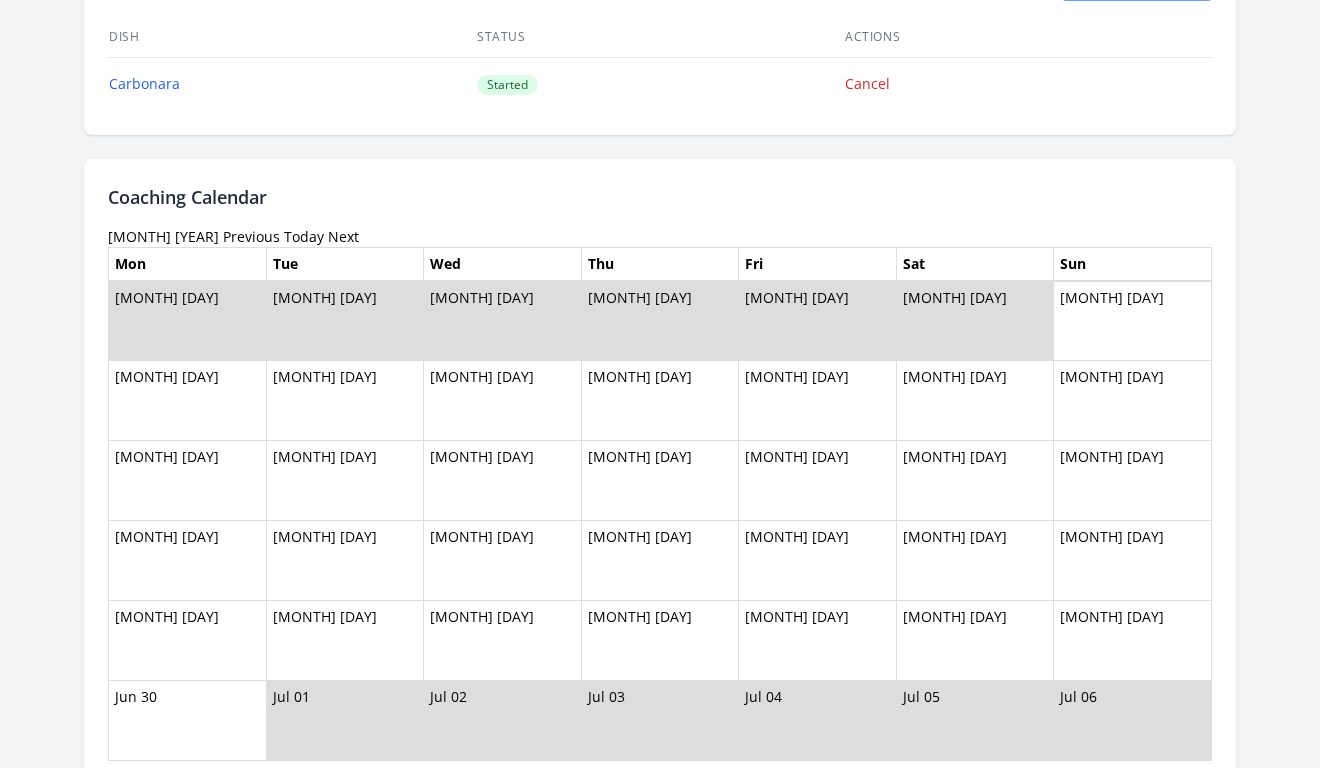 scroll, scrollTop: 1036, scrollLeft: 0, axis: vertical 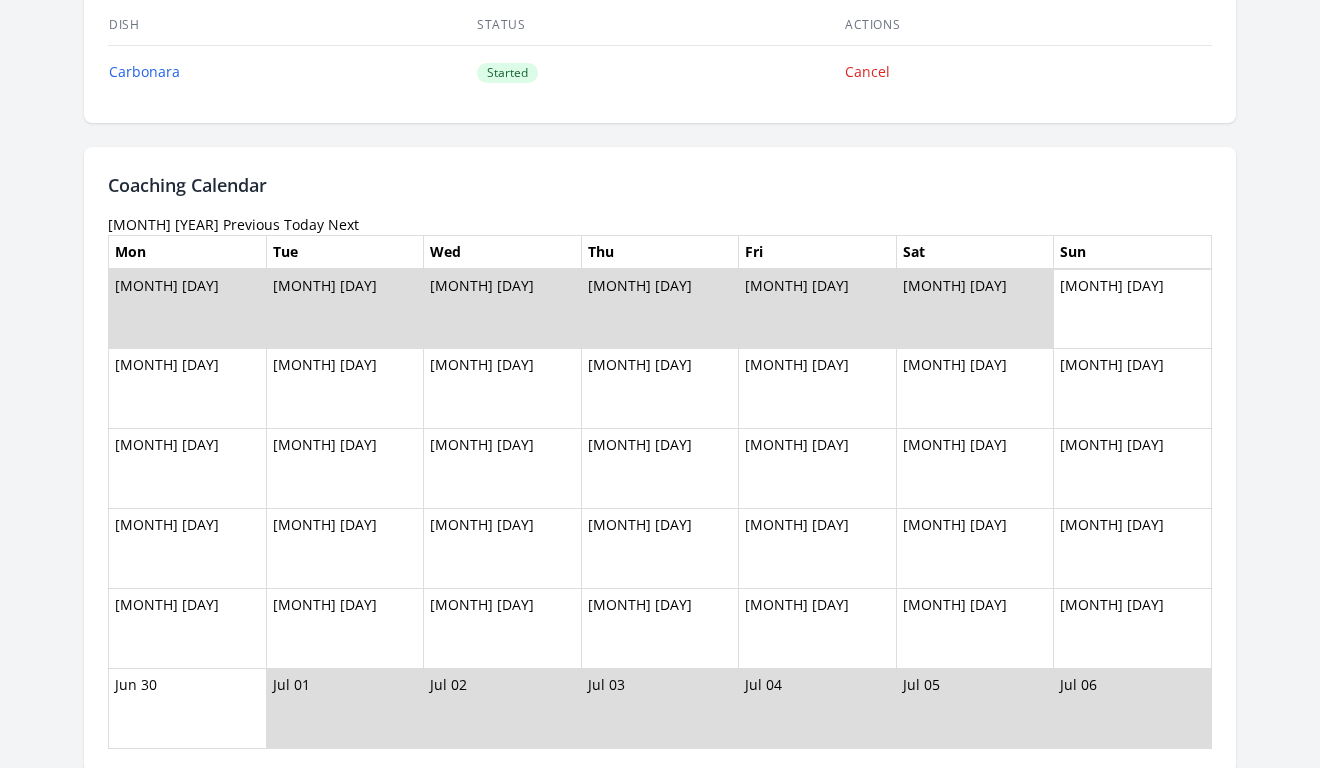 click on "Previous" at bounding box center [251, 224] 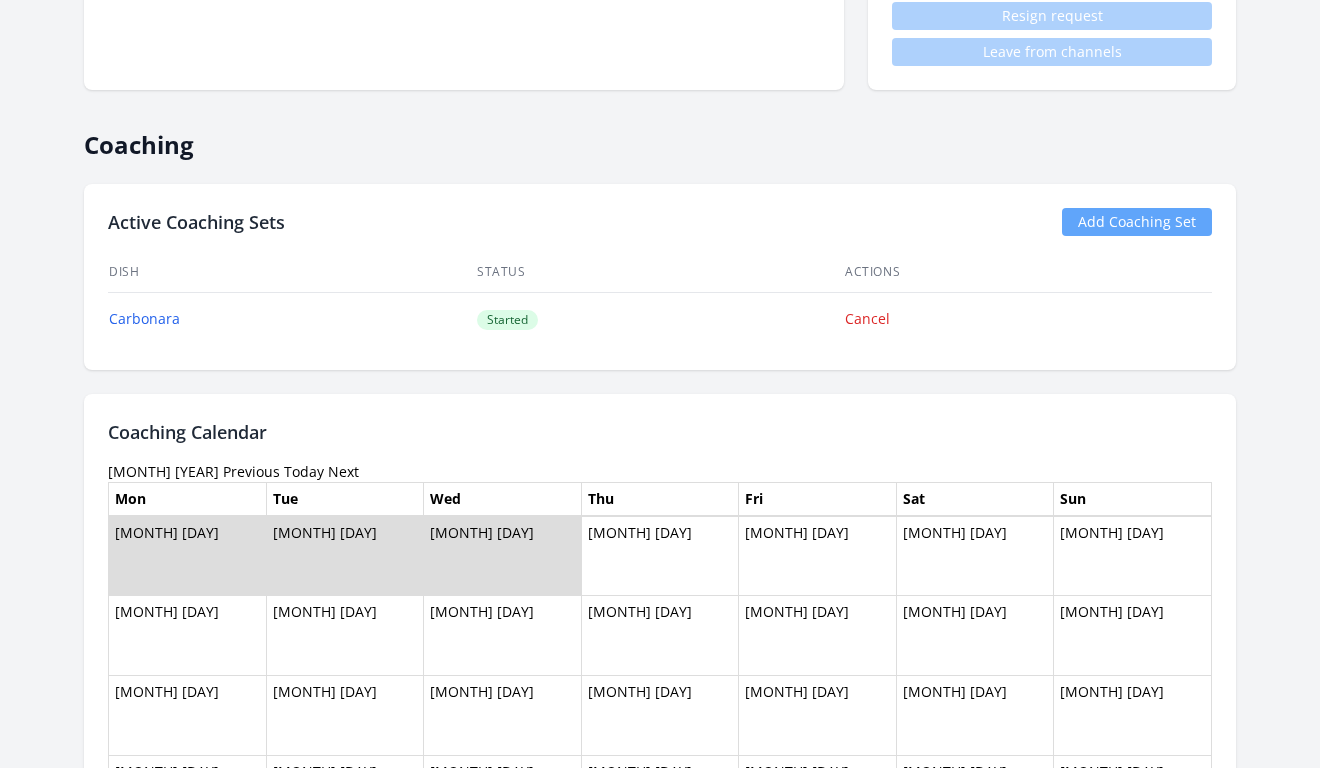 scroll, scrollTop: 1020, scrollLeft: 0, axis: vertical 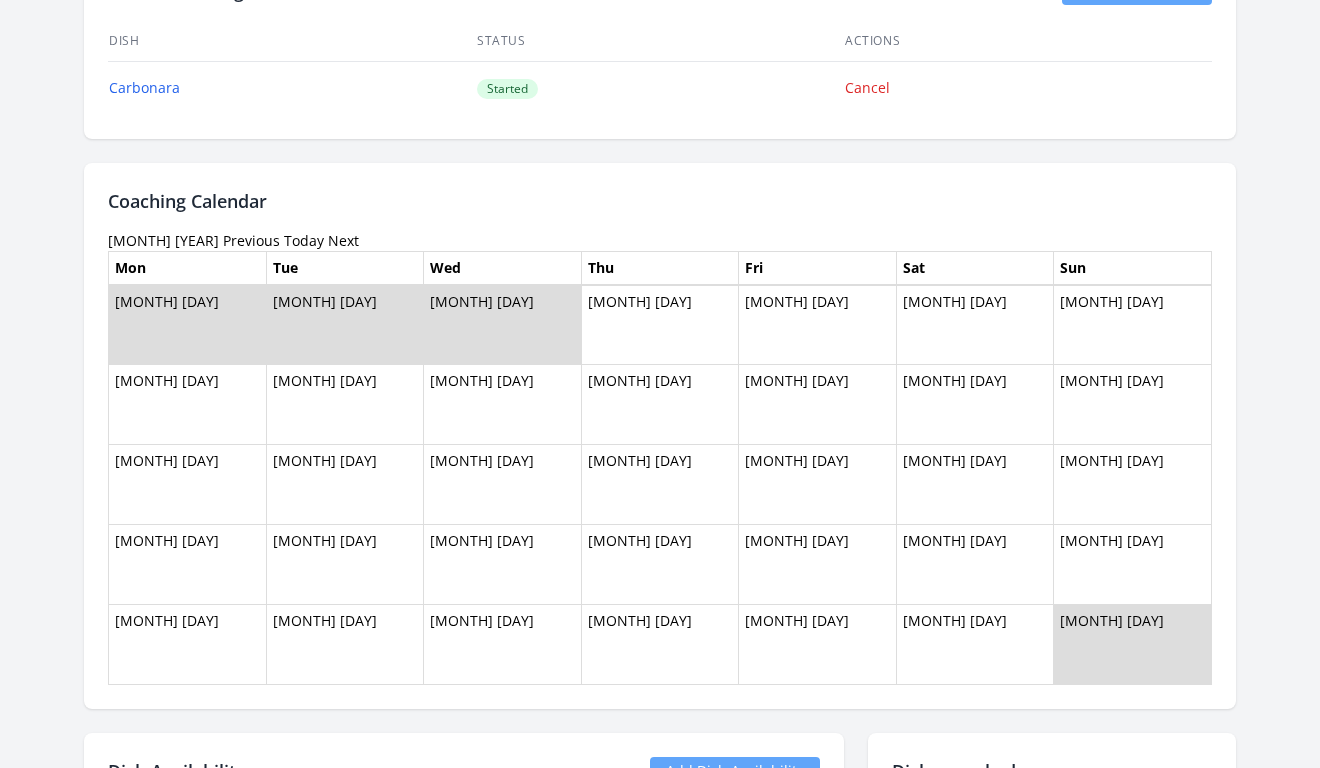 click on "Previous" at bounding box center (251, 240) 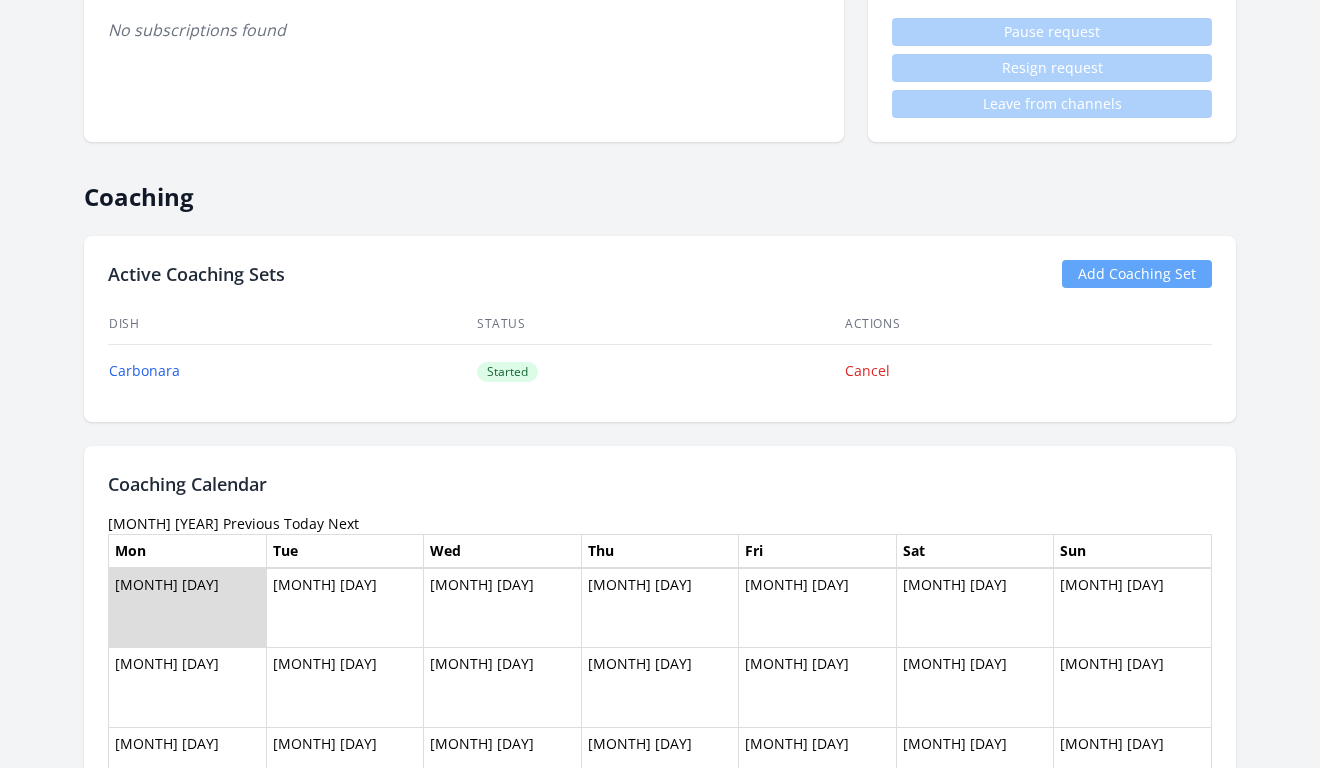scroll, scrollTop: 1015, scrollLeft: 0, axis: vertical 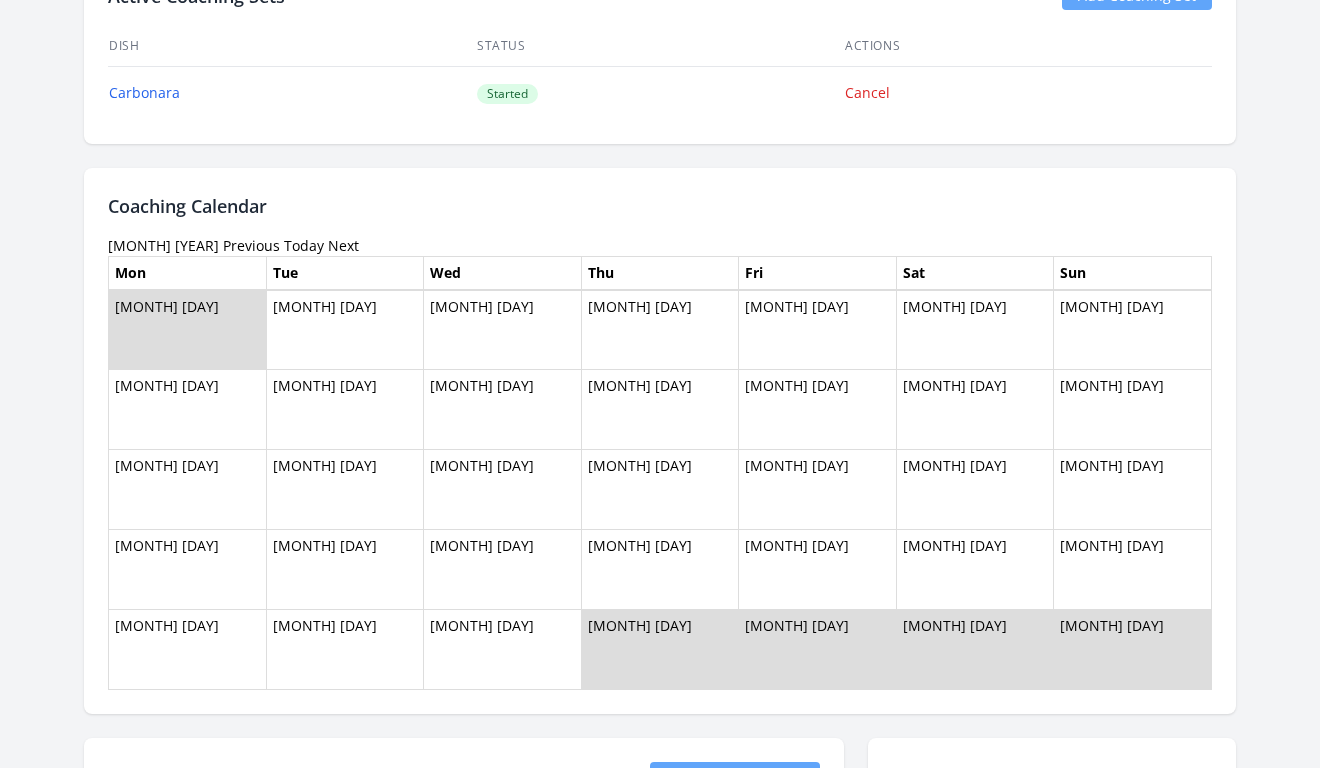 click on "Previous" at bounding box center (251, 245) 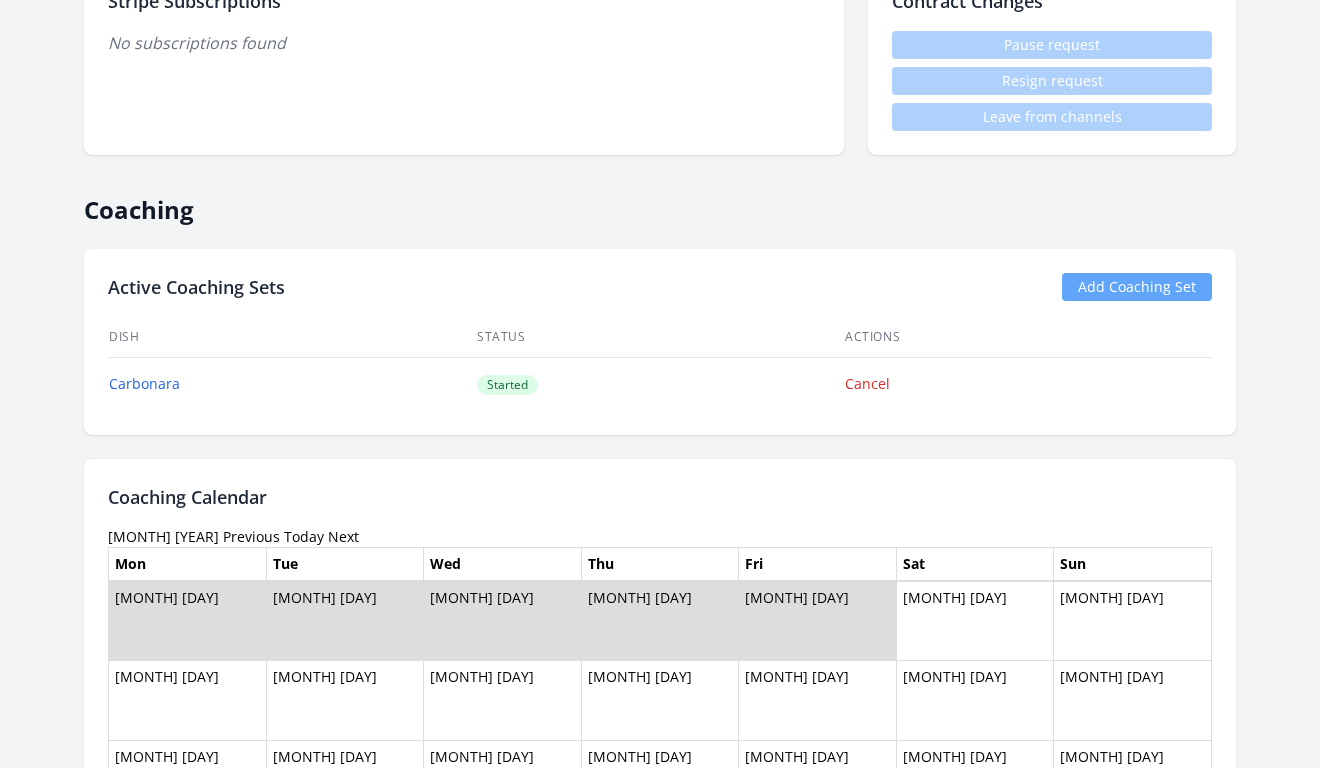 scroll, scrollTop: 953, scrollLeft: 0, axis: vertical 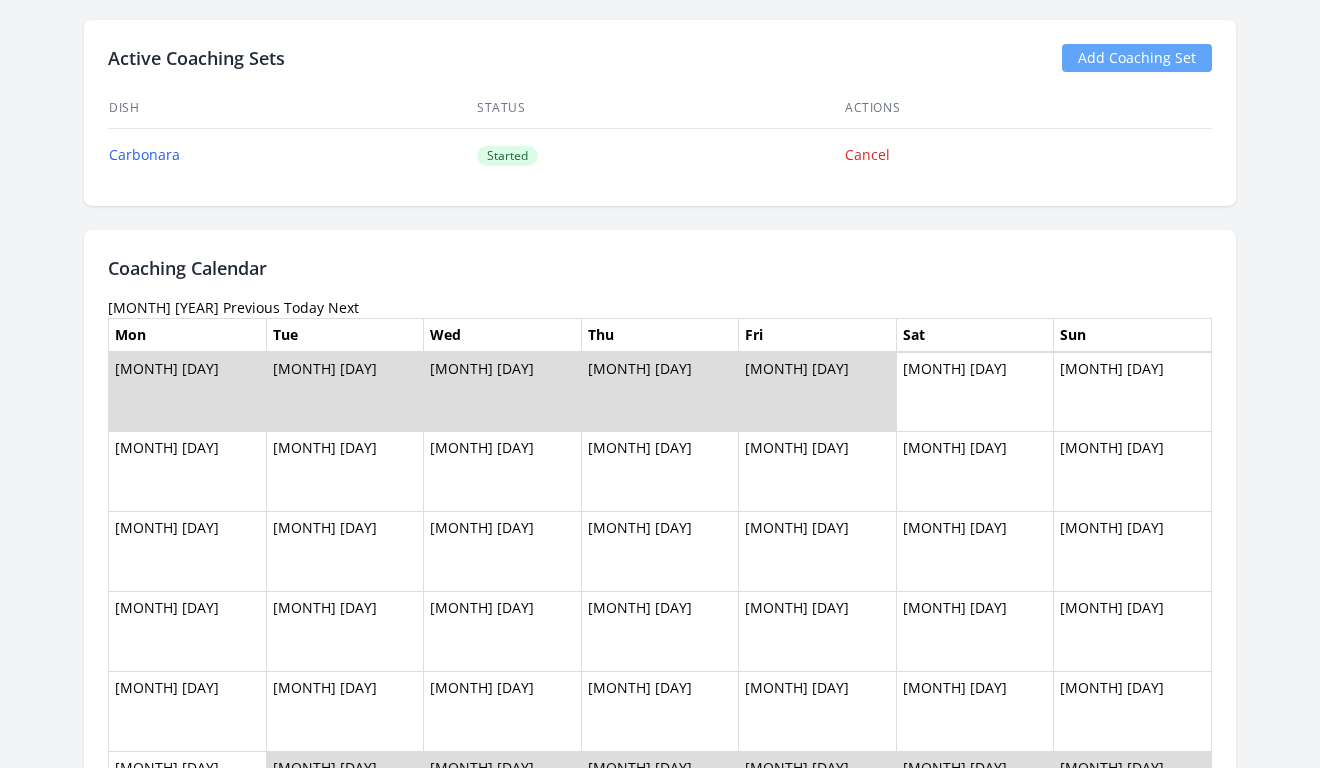 click on "Previous" at bounding box center [251, 307] 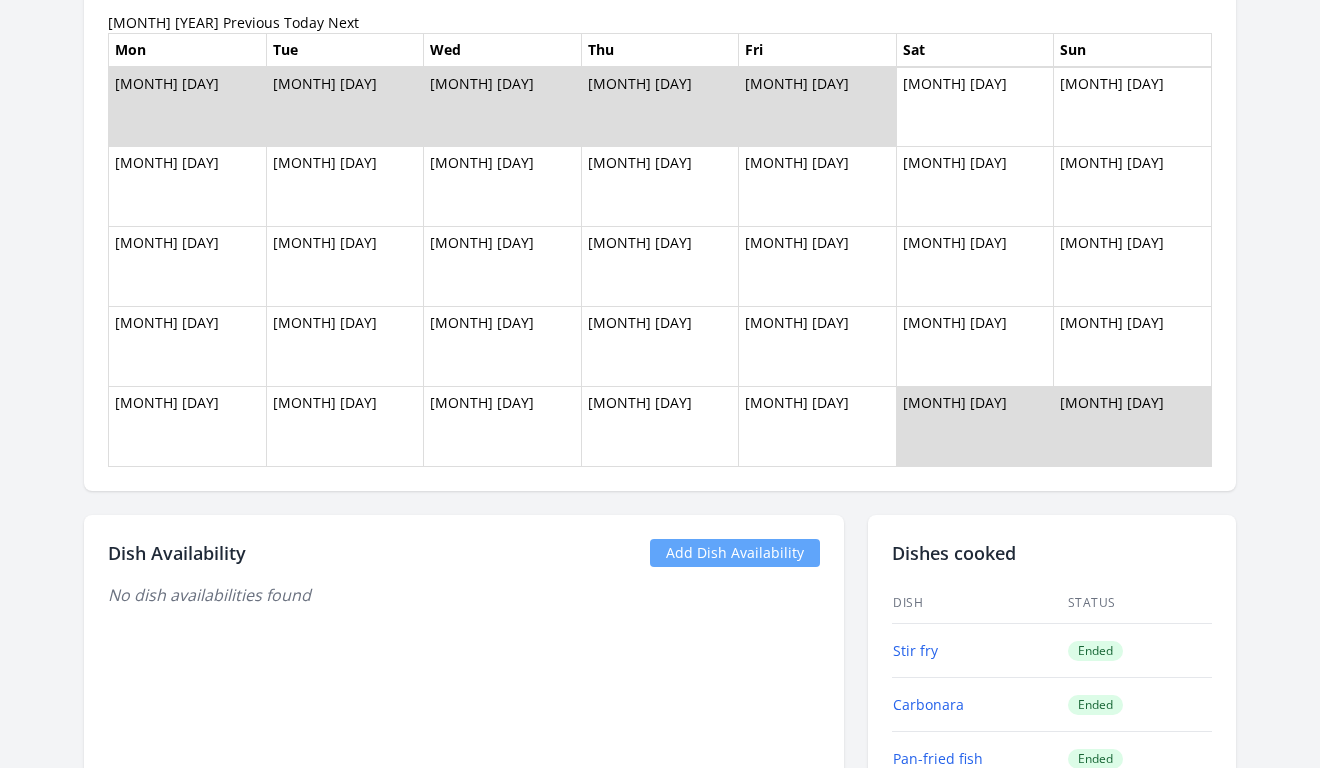 scroll, scrollTop: 1150, scrollLeft: 0, axis: vertical 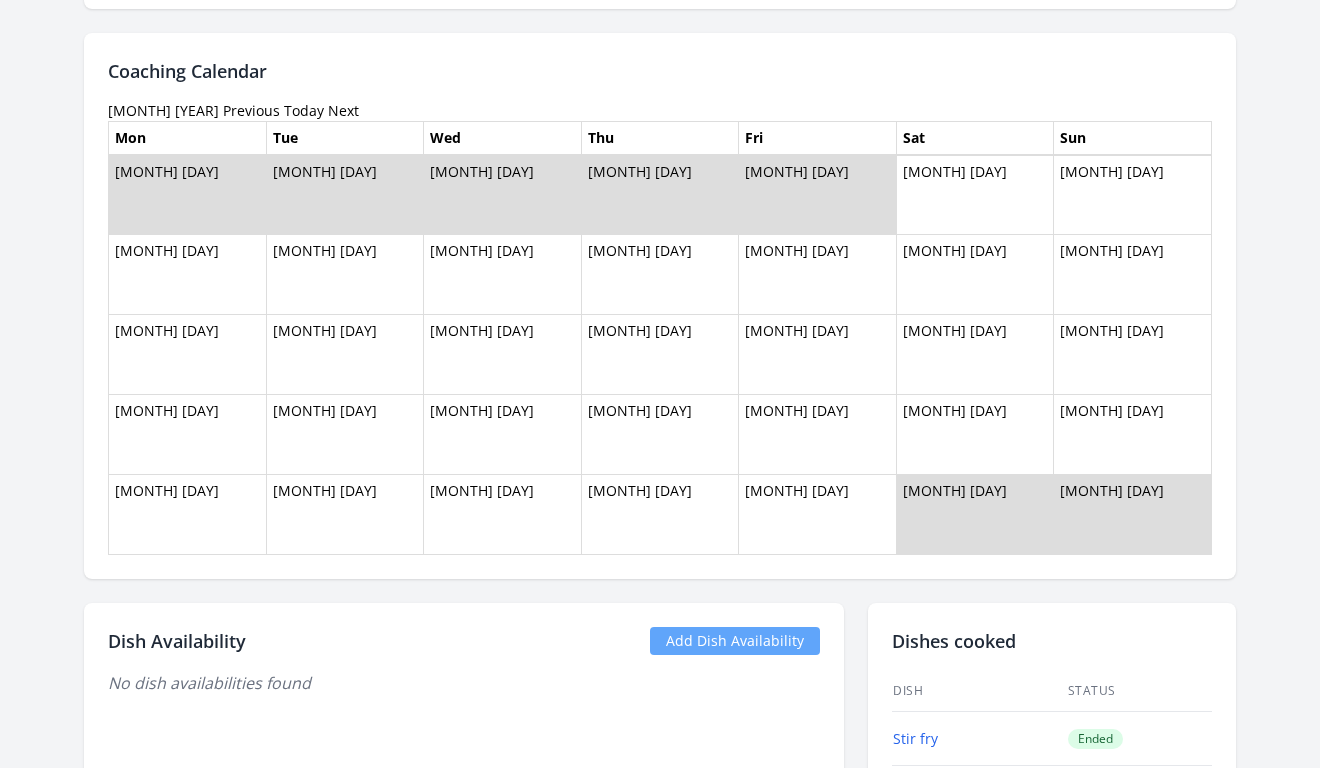 click on "Previous" at bounding box center (251, 110) 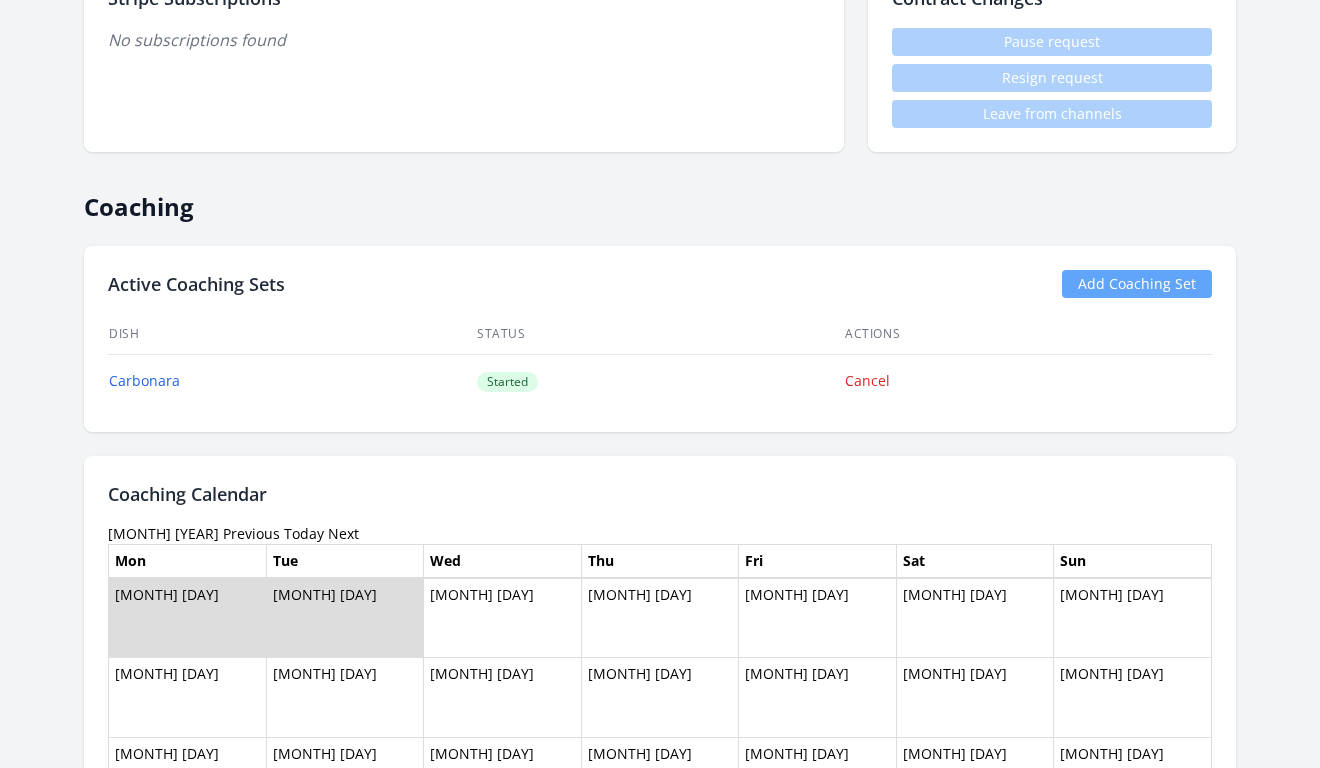 scroll, scrollTop: 829, scrollLeft: 0, axis: vertical 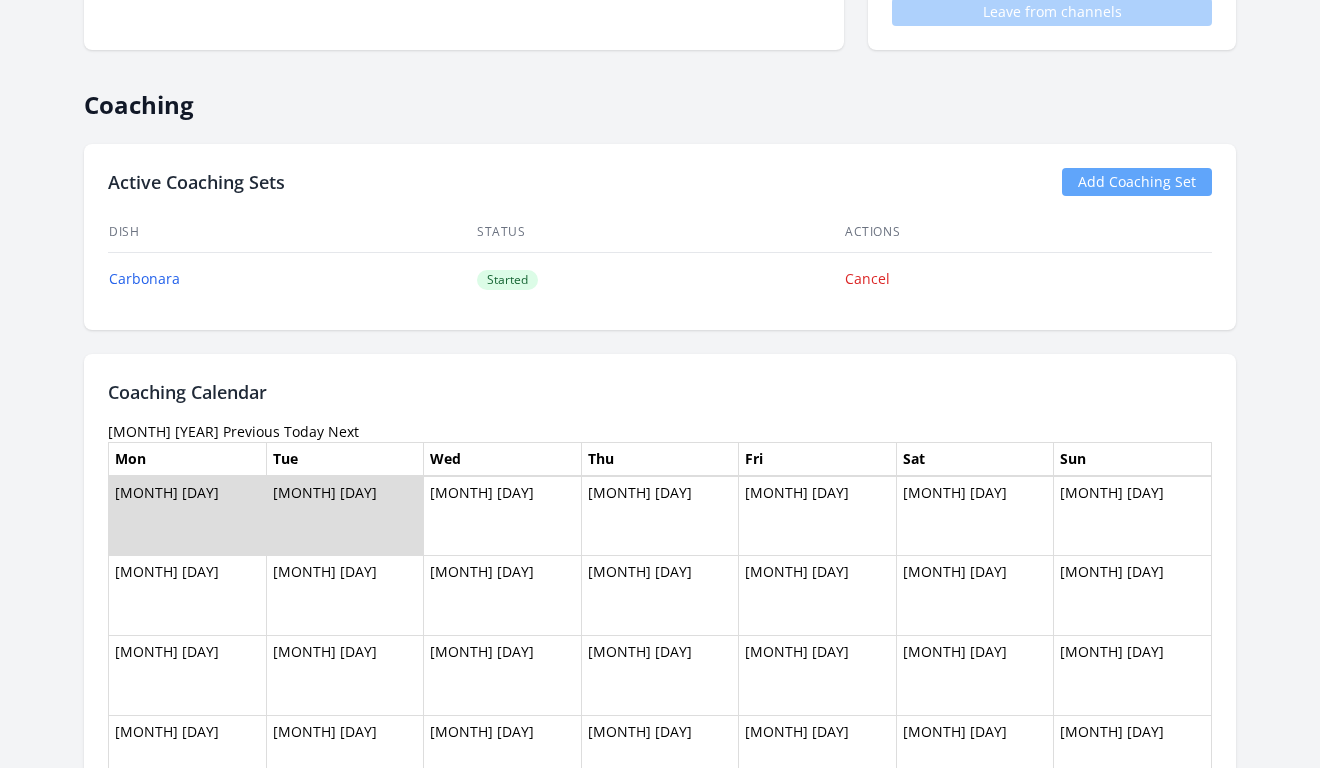 click on "Previous" at bounding box center (251, 431) 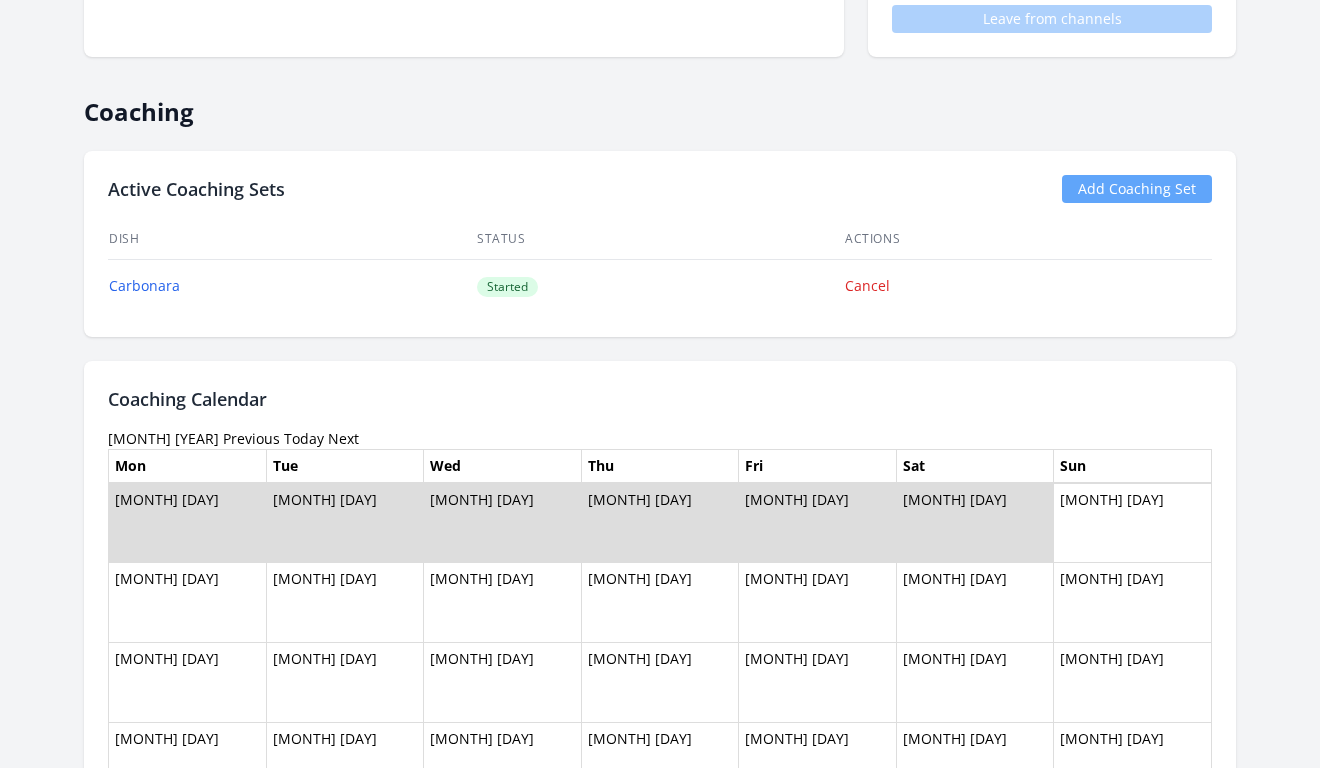 scroll, scrollTop: 1049, scrollLeft: 0, axis: vertical 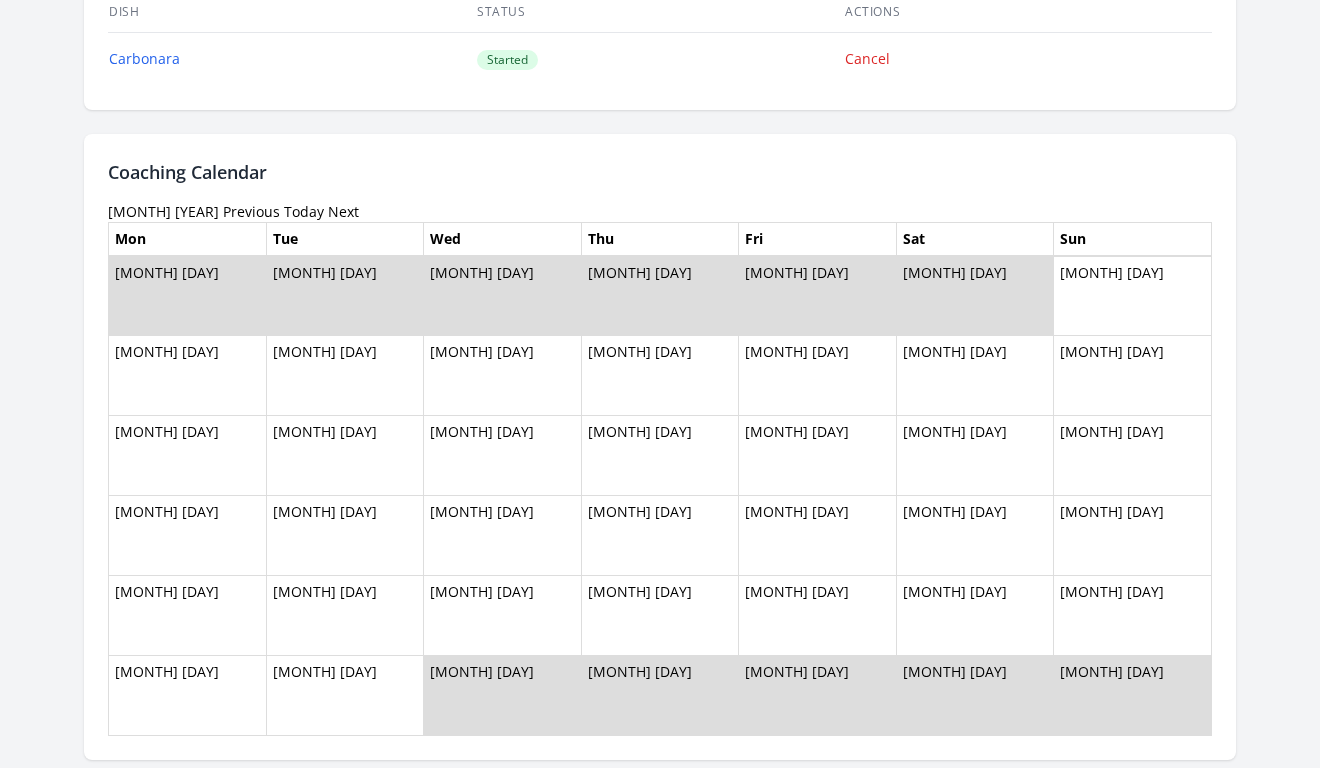 click on "Previous" at bounding box center (251, 211) 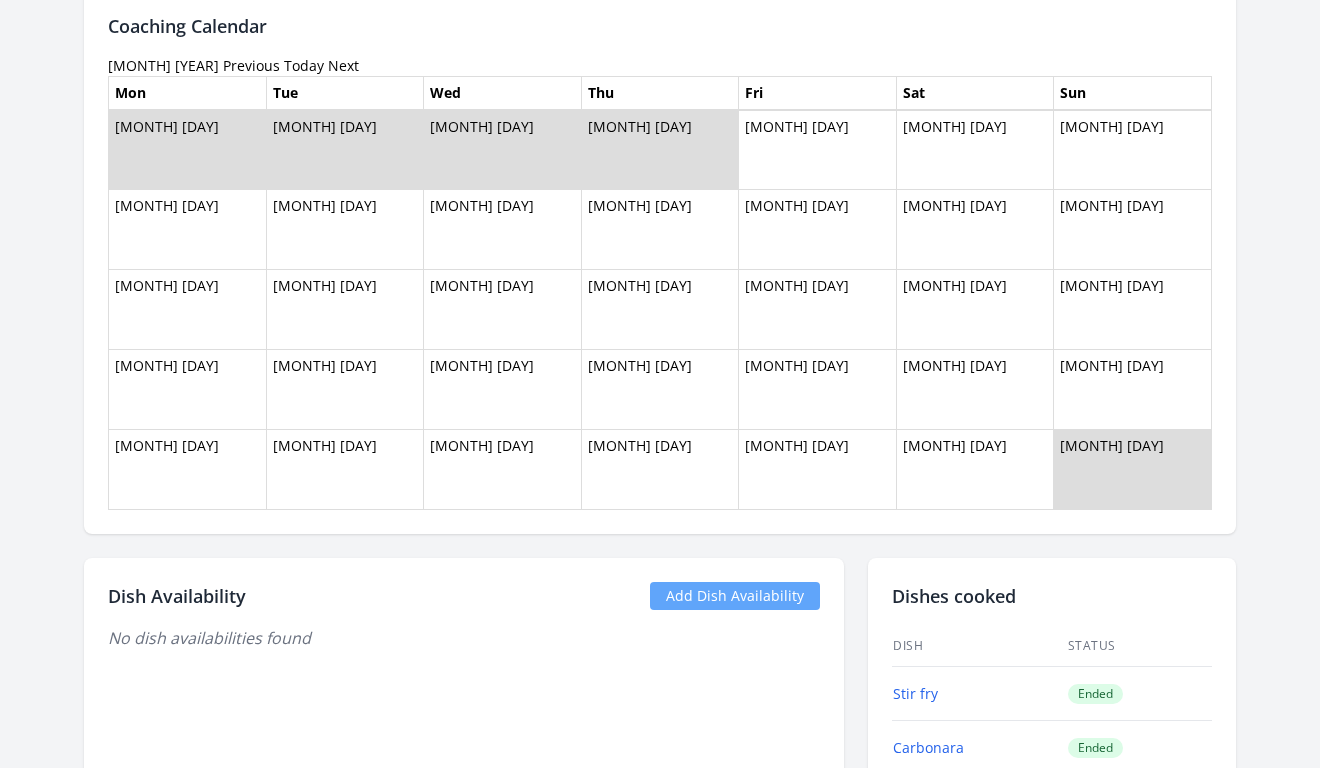 scroll, scrollTop: 1194, scrollLeft: 0, axis: vertical 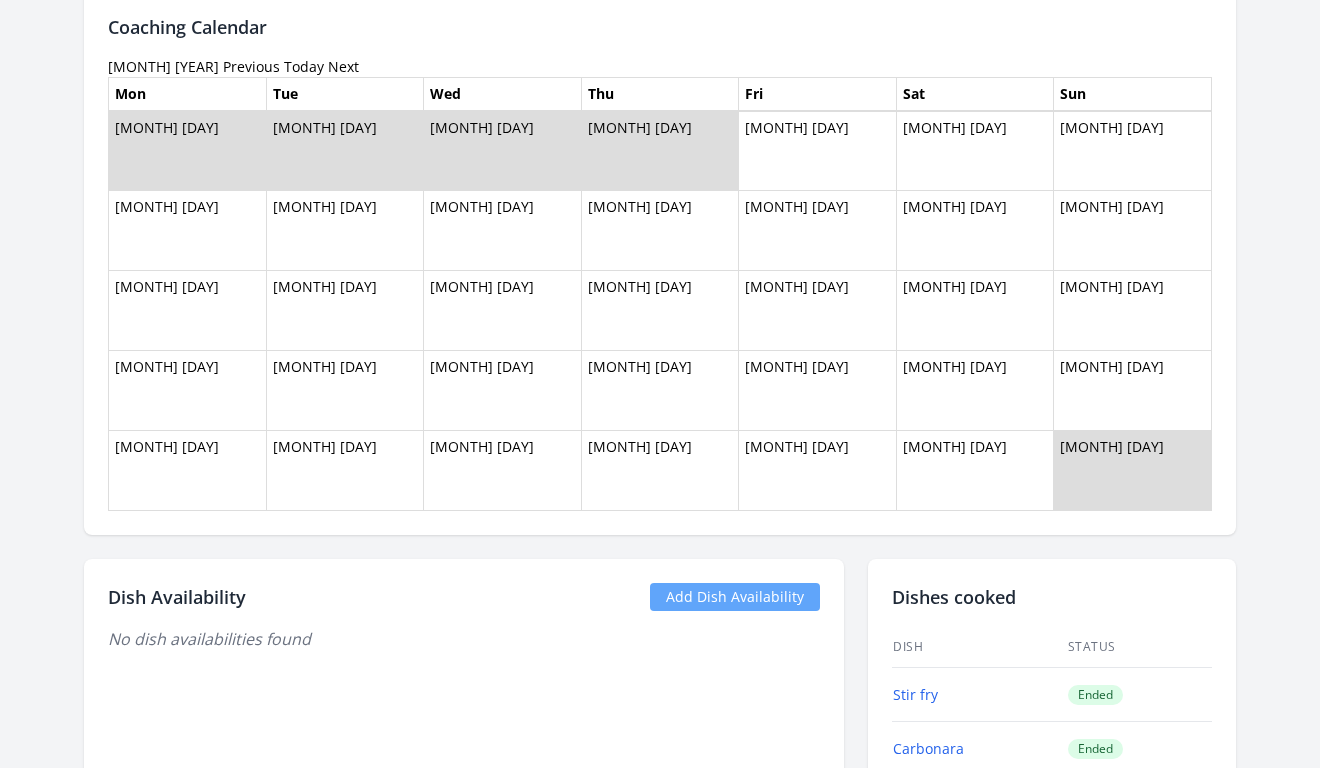 click on "Previous" at bounding box center (251, 66) 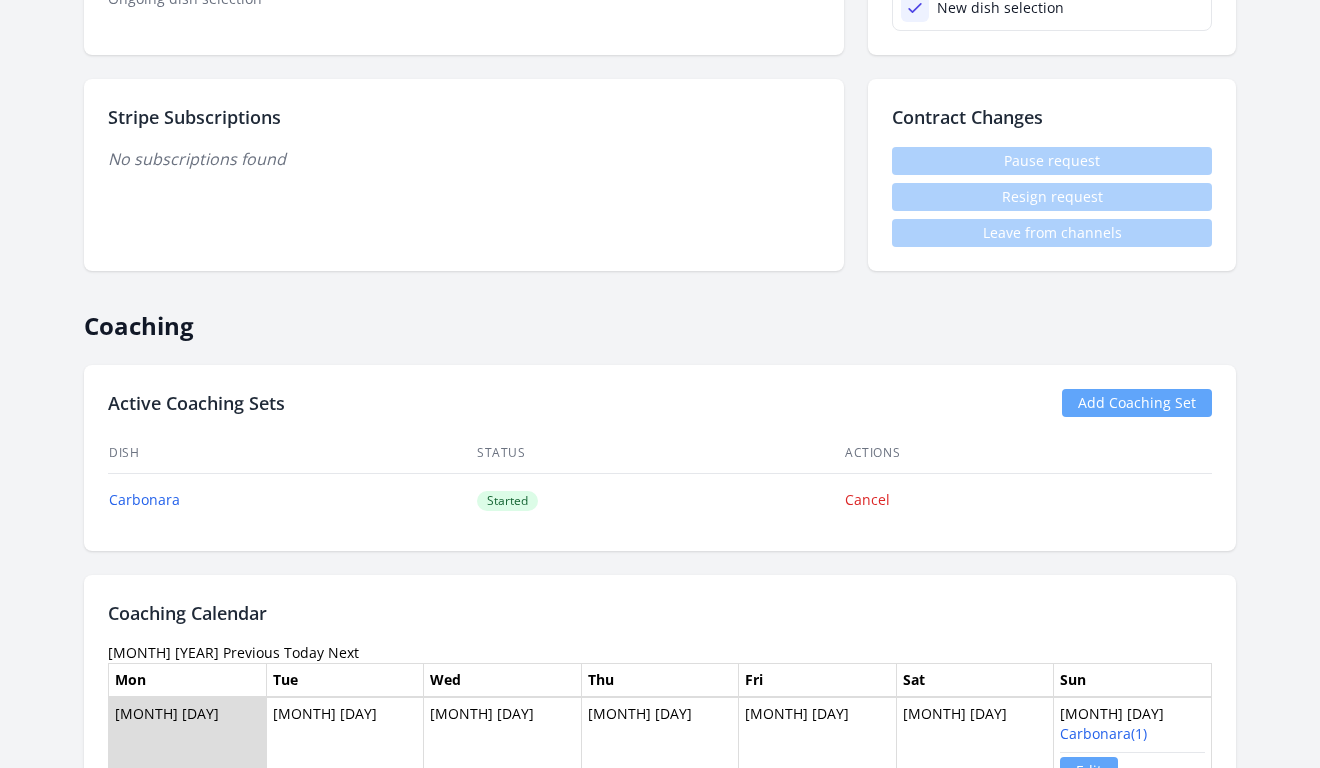 scroll, scrollTop: 861, scrollLeft: 0, axis: vertical 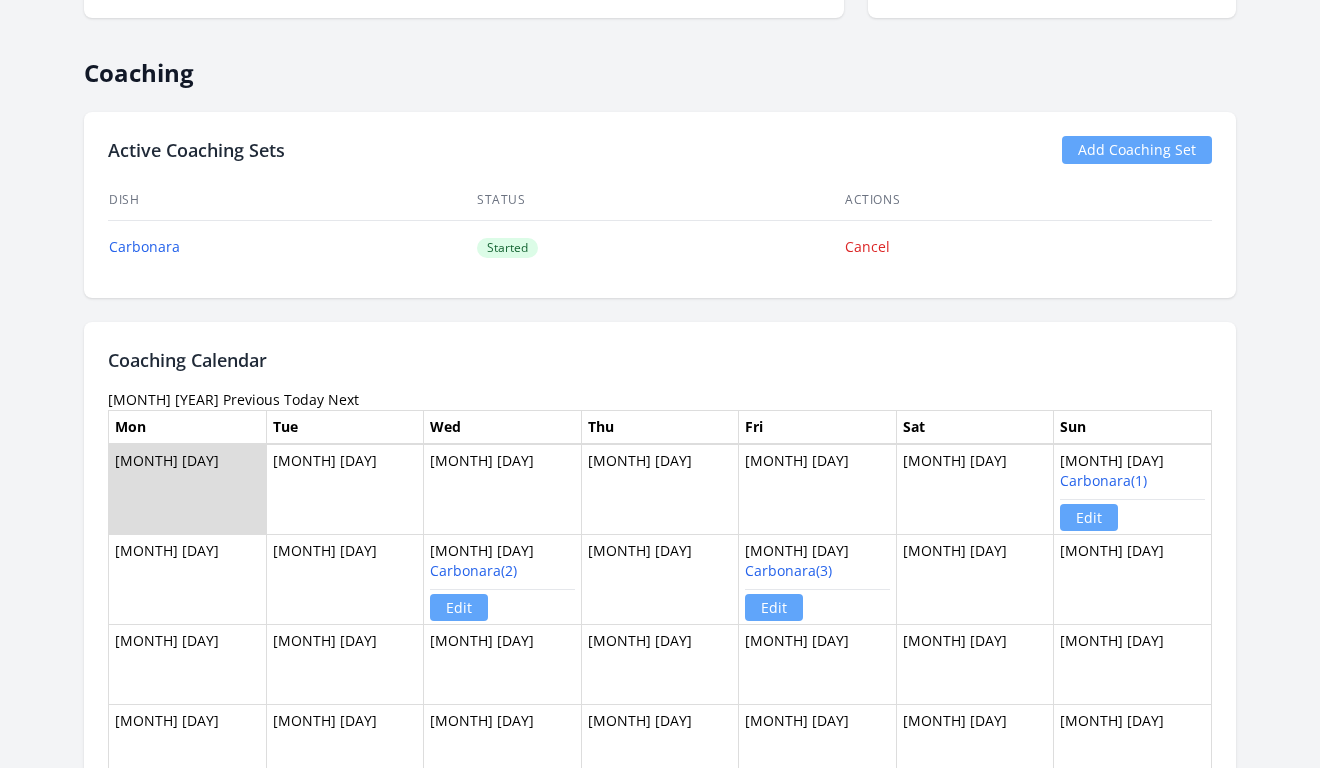 click on "Previous" at bounding box center (251, 399) 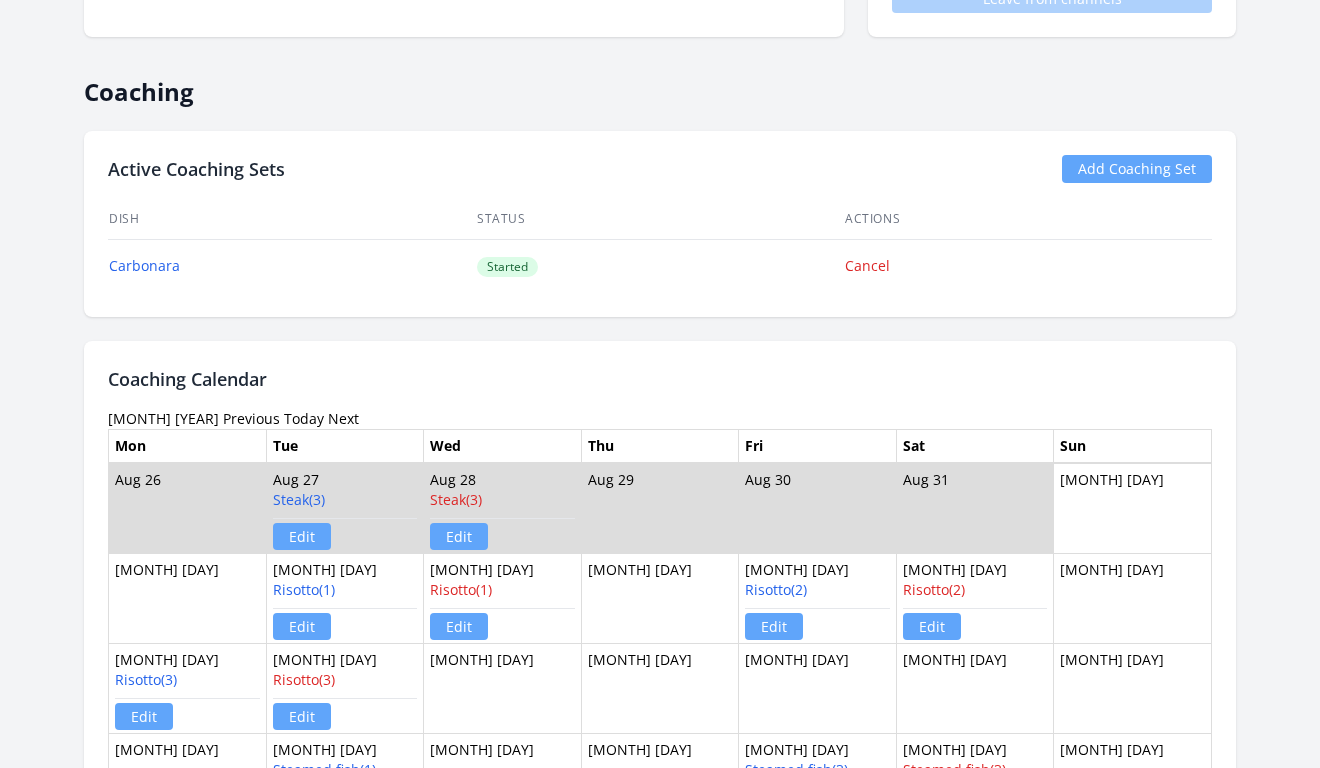 scroll, scrollTop: 882, scrollLeft: 0, axis: vertical 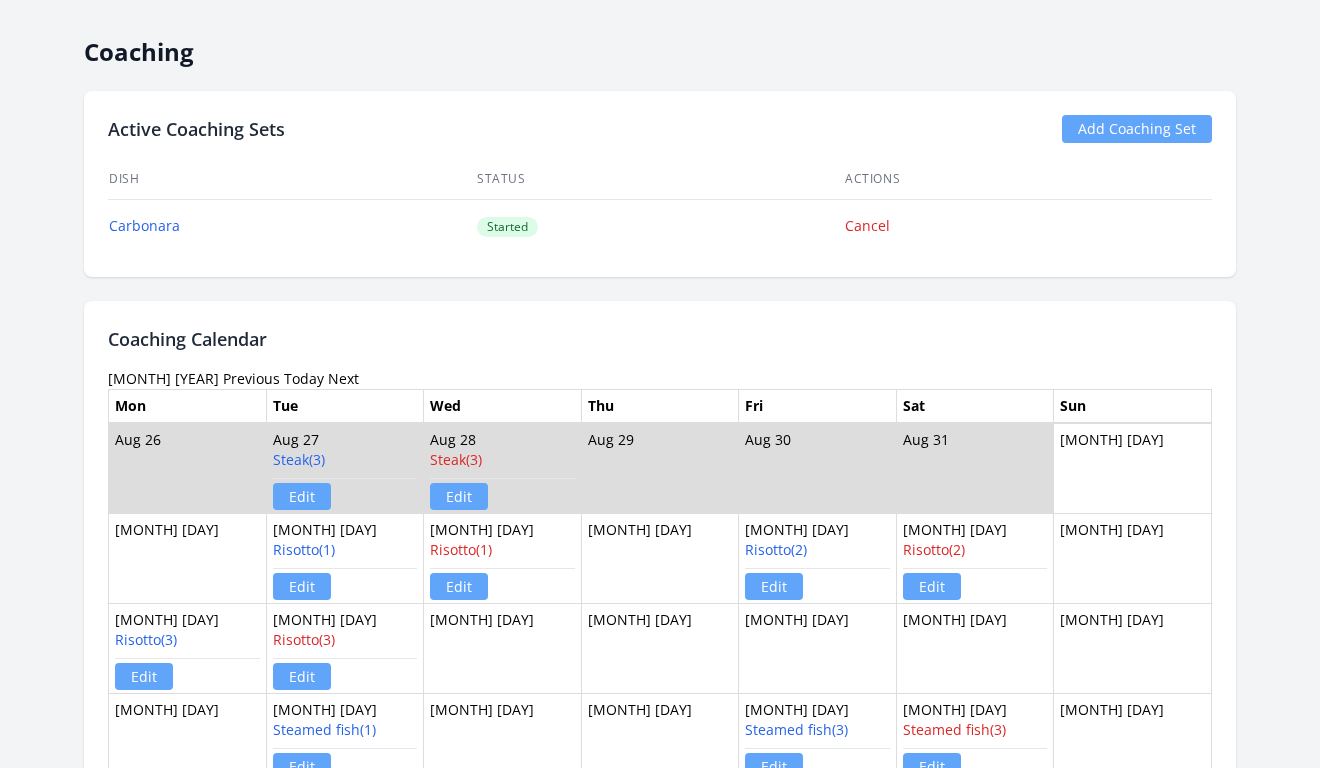click on "Previous" at bounding box center [251, 378] 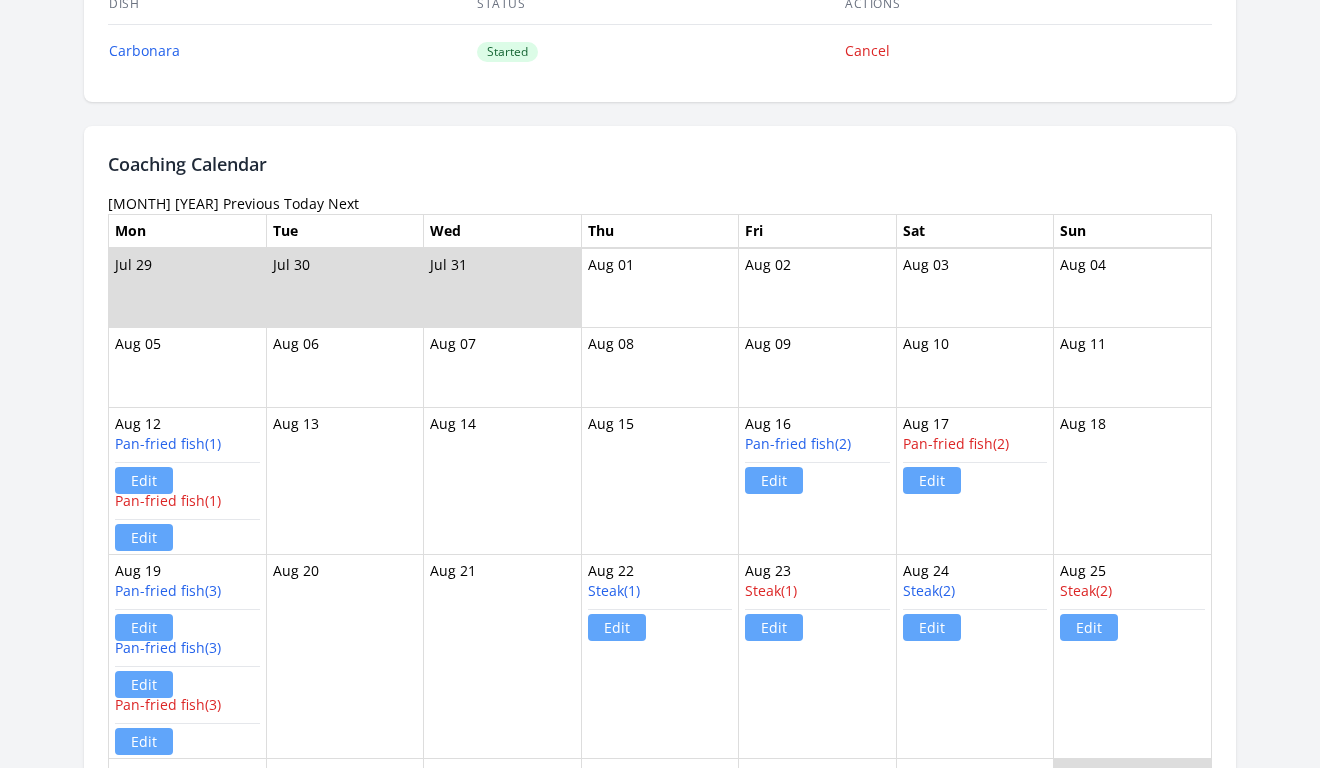 scroll, scrollTop: 1061, scrollLeft: 0, axis: vertical 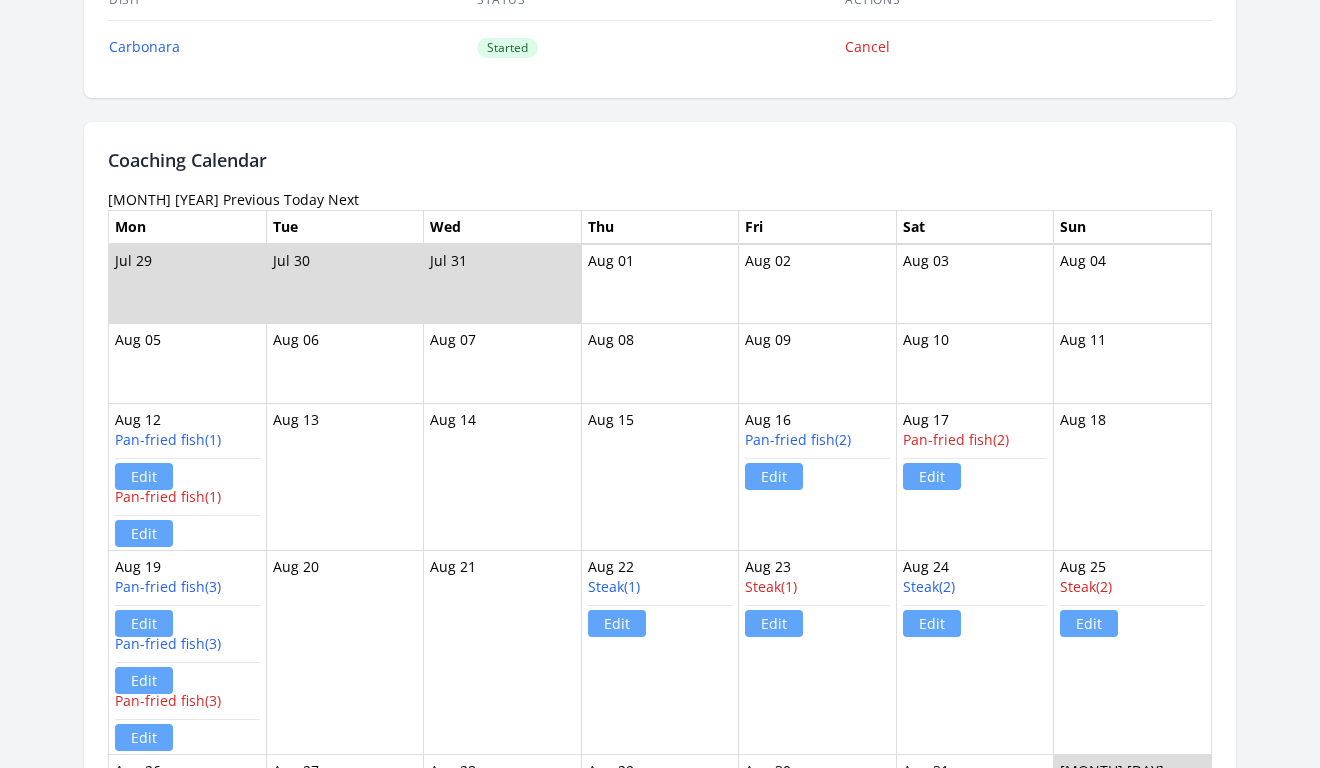 click on "Previous" at bounding box center (251, 199) 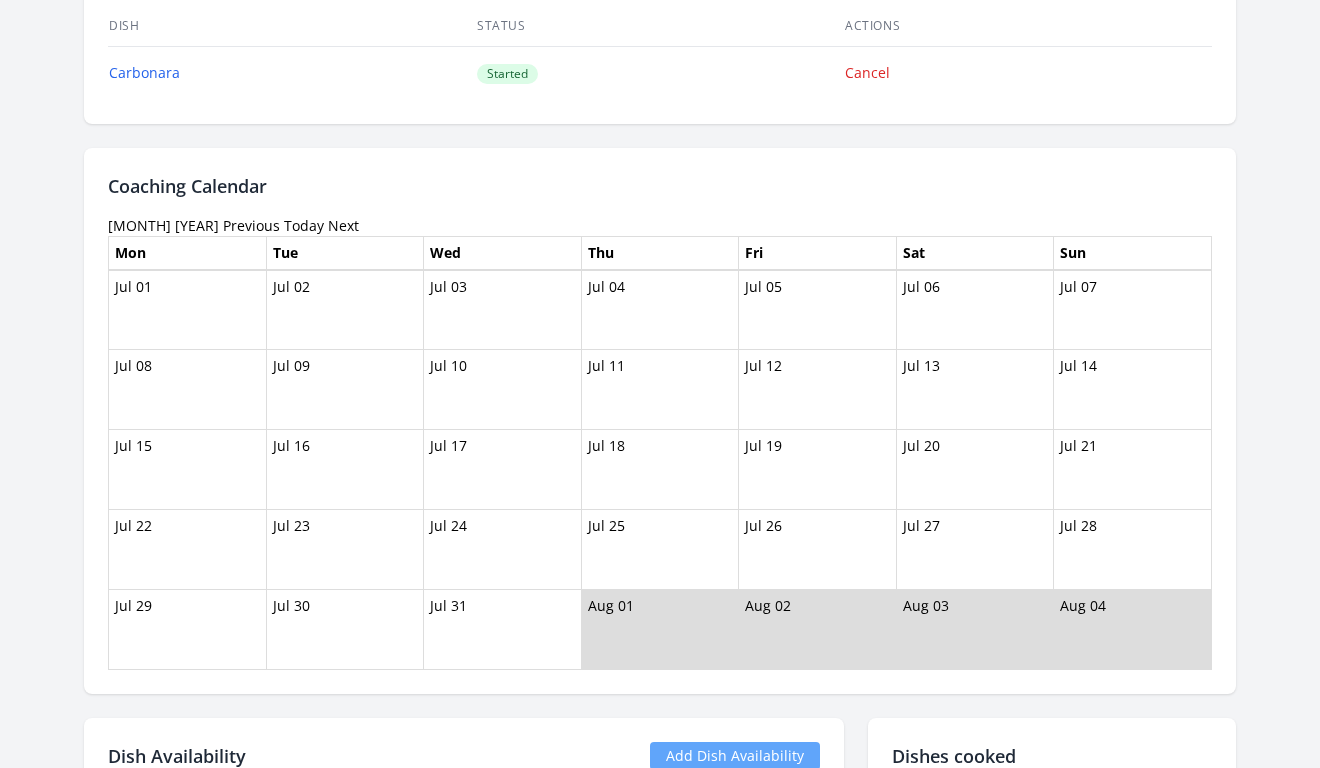 scroll, scrollTop: 1104, scrollLeft: 0, axis: vertical 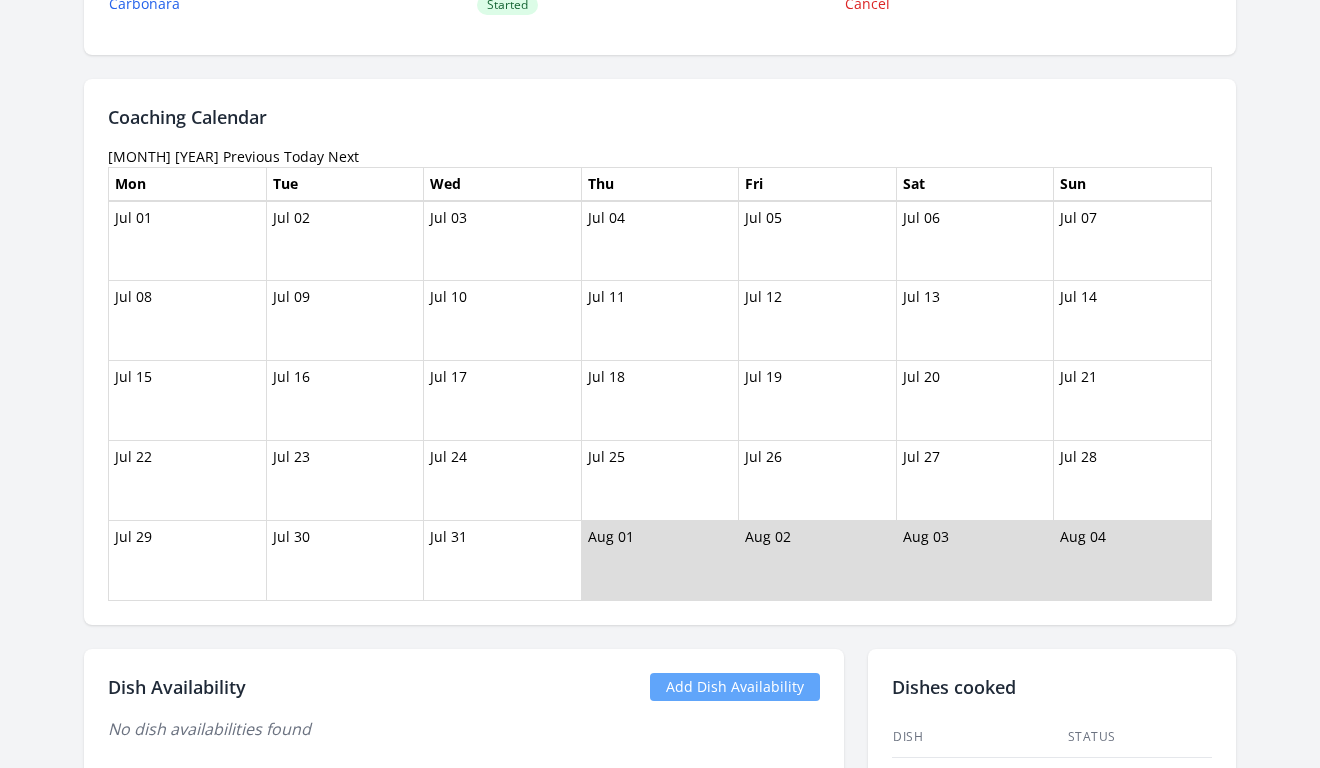 click on "Previous" at bounding box center (251, 156) 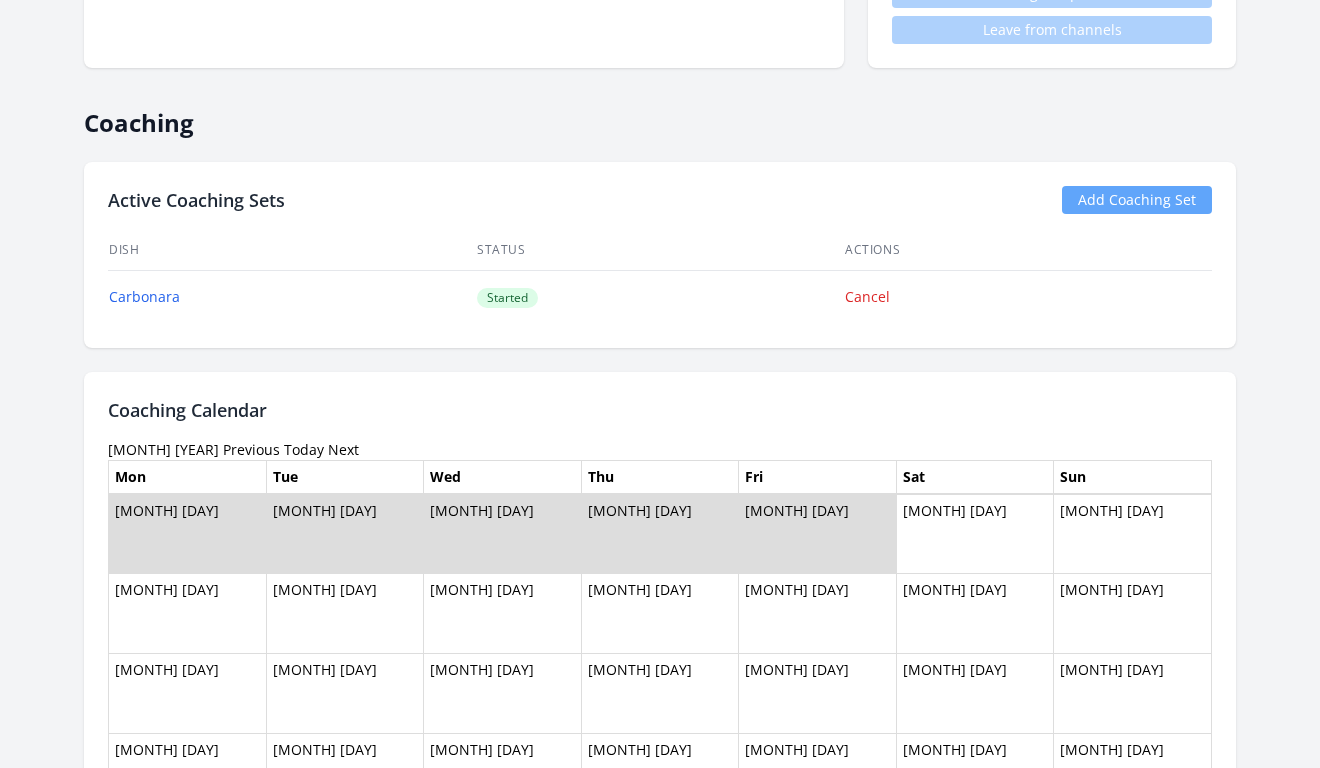 scroll, scrollTop: 952, scrollLeft: 0, axis: vertical 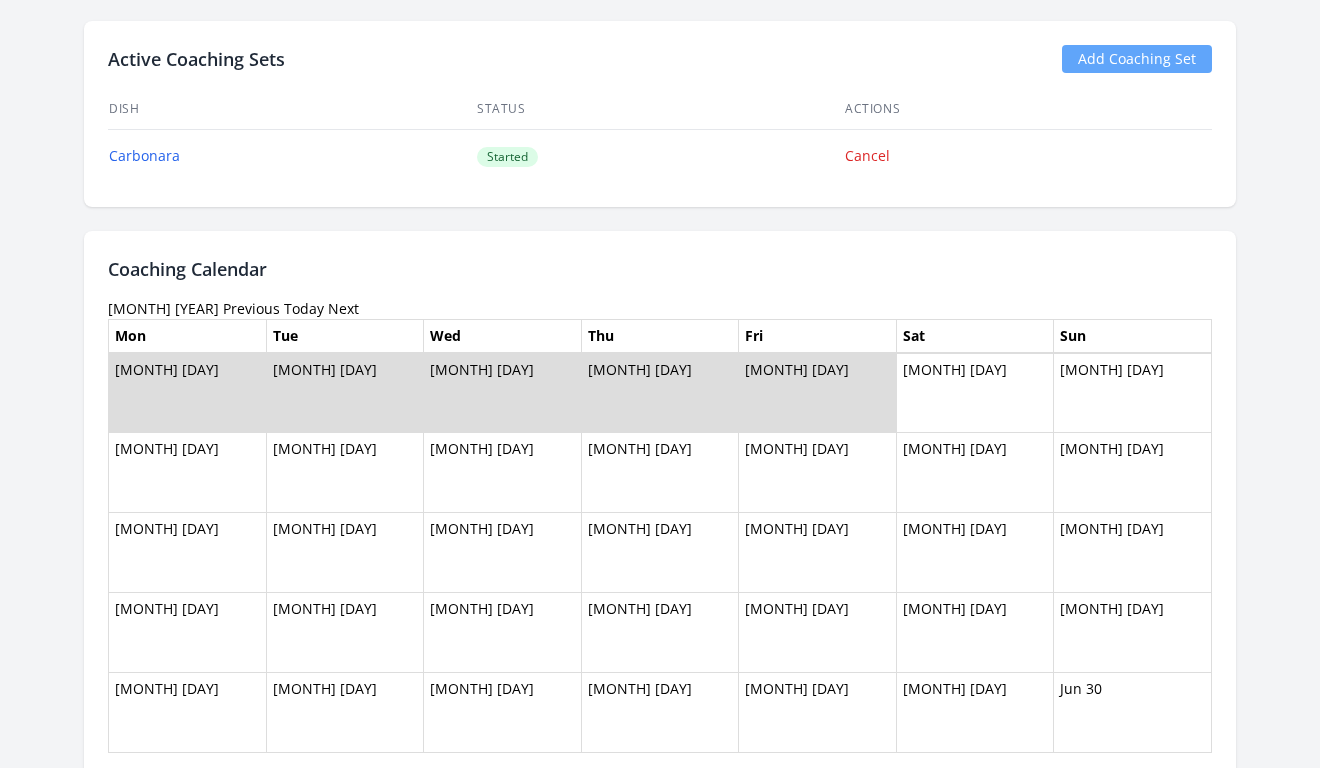 click on "Previous" at bounding box center (251, 308) 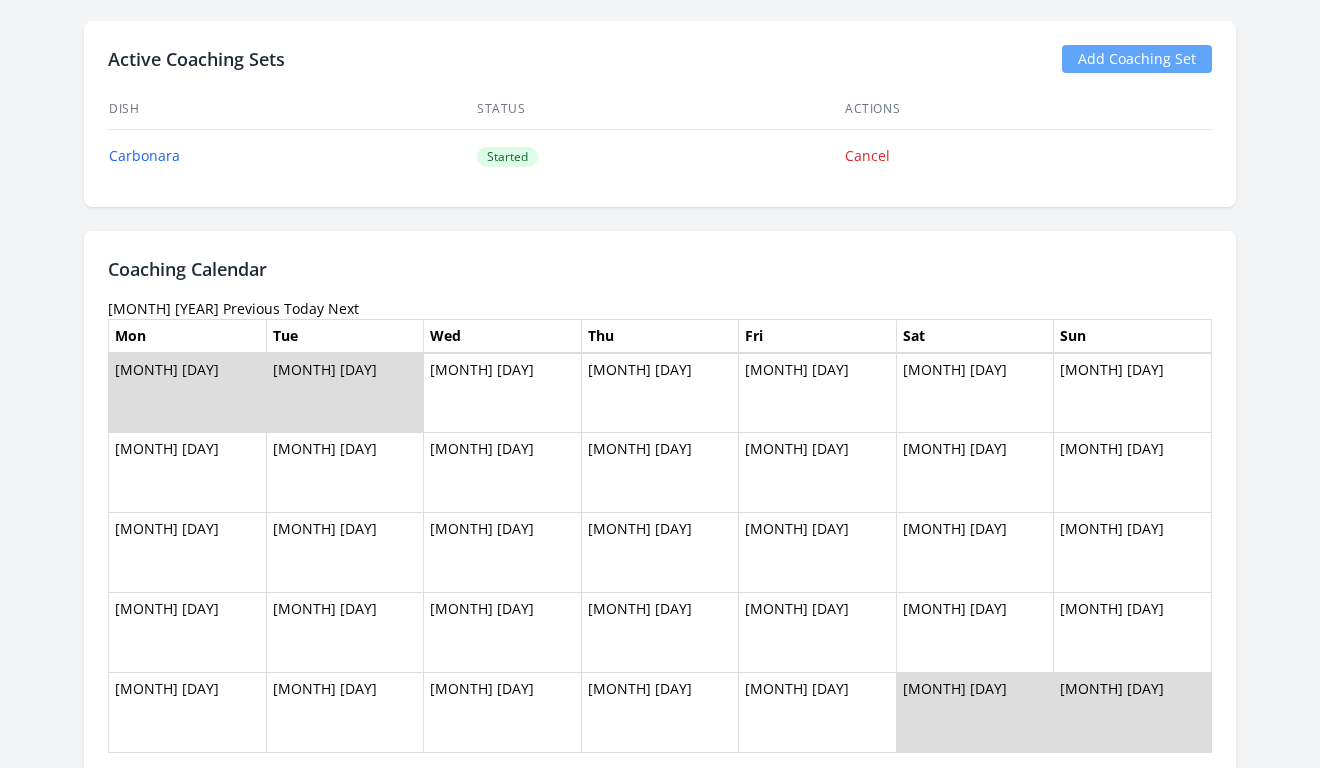 scroll, scrollTop: 0, scrollLeft: 0, axis: both 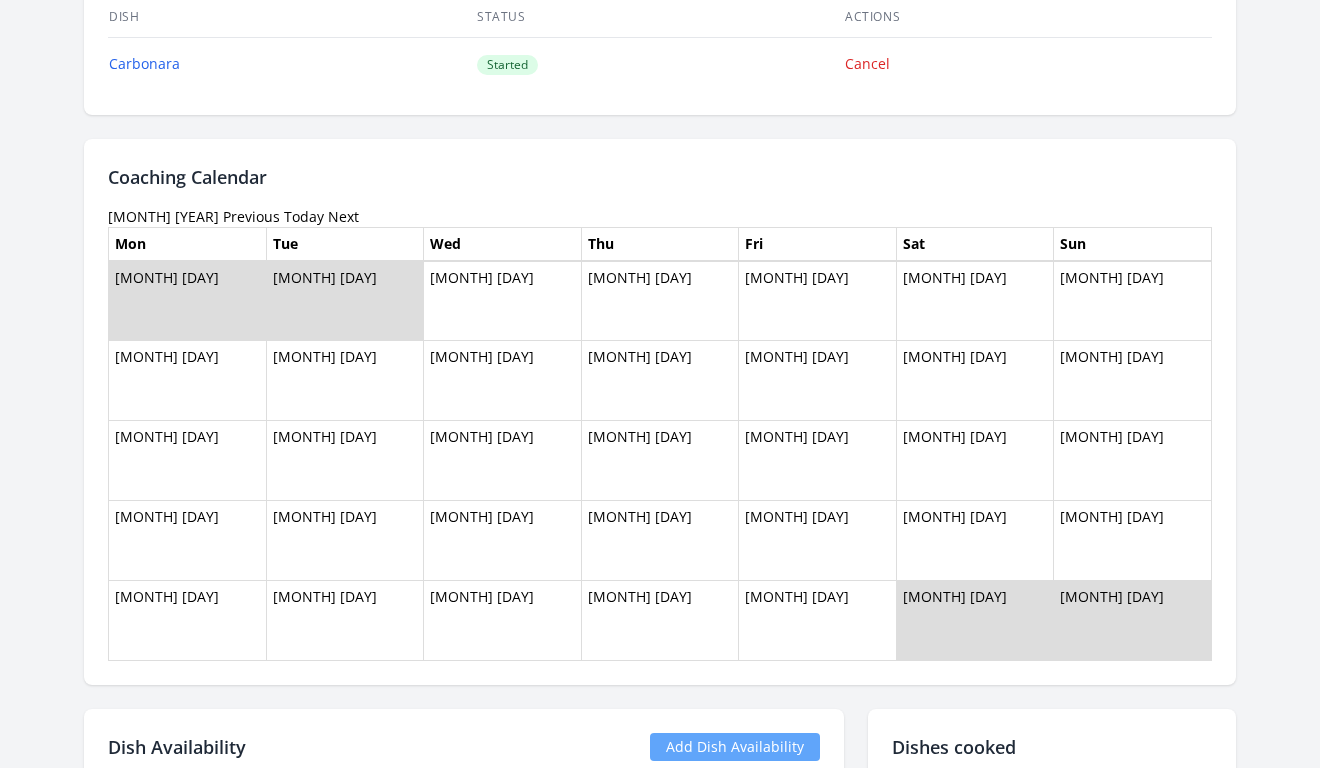 click on "Previous" at bounding box center (251, 216) 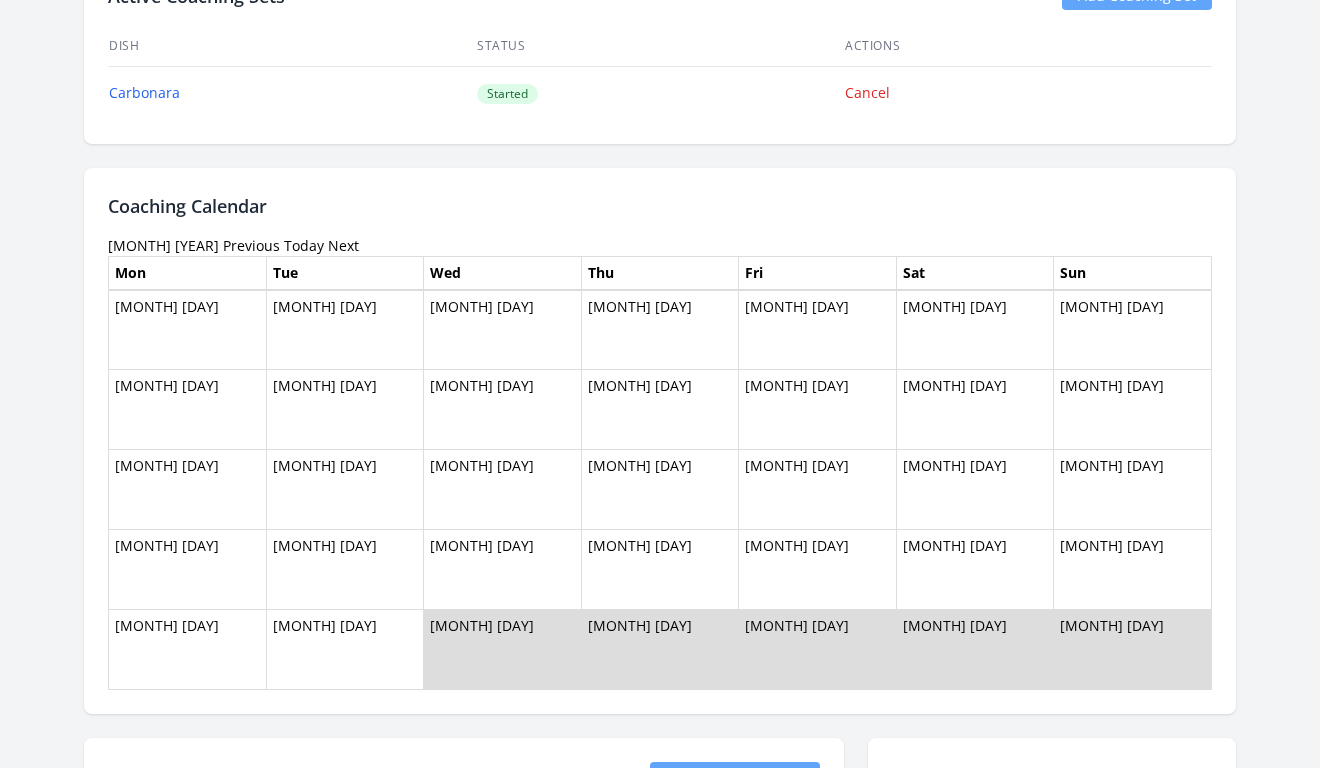 click on "Previous" at bounding box center [251, 245] 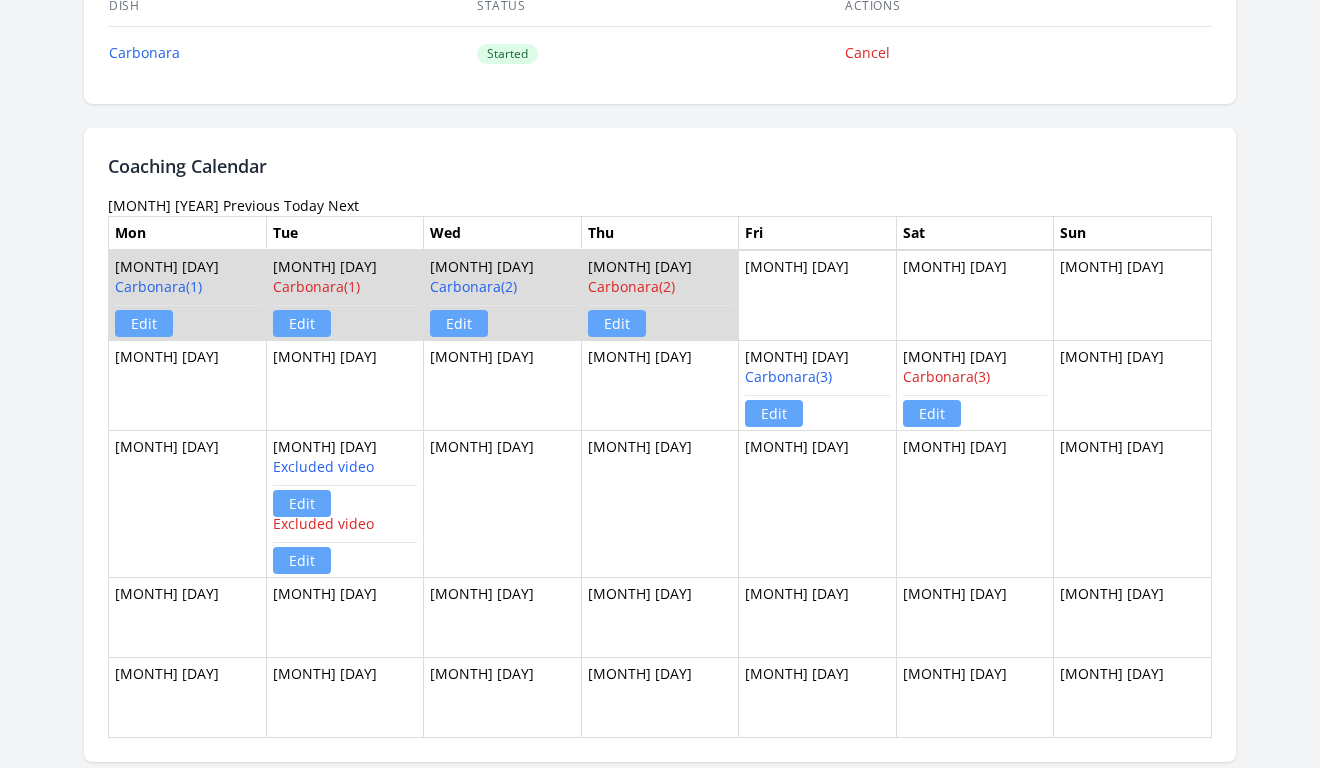 click on "Previous" at bounding box center [251, 205] 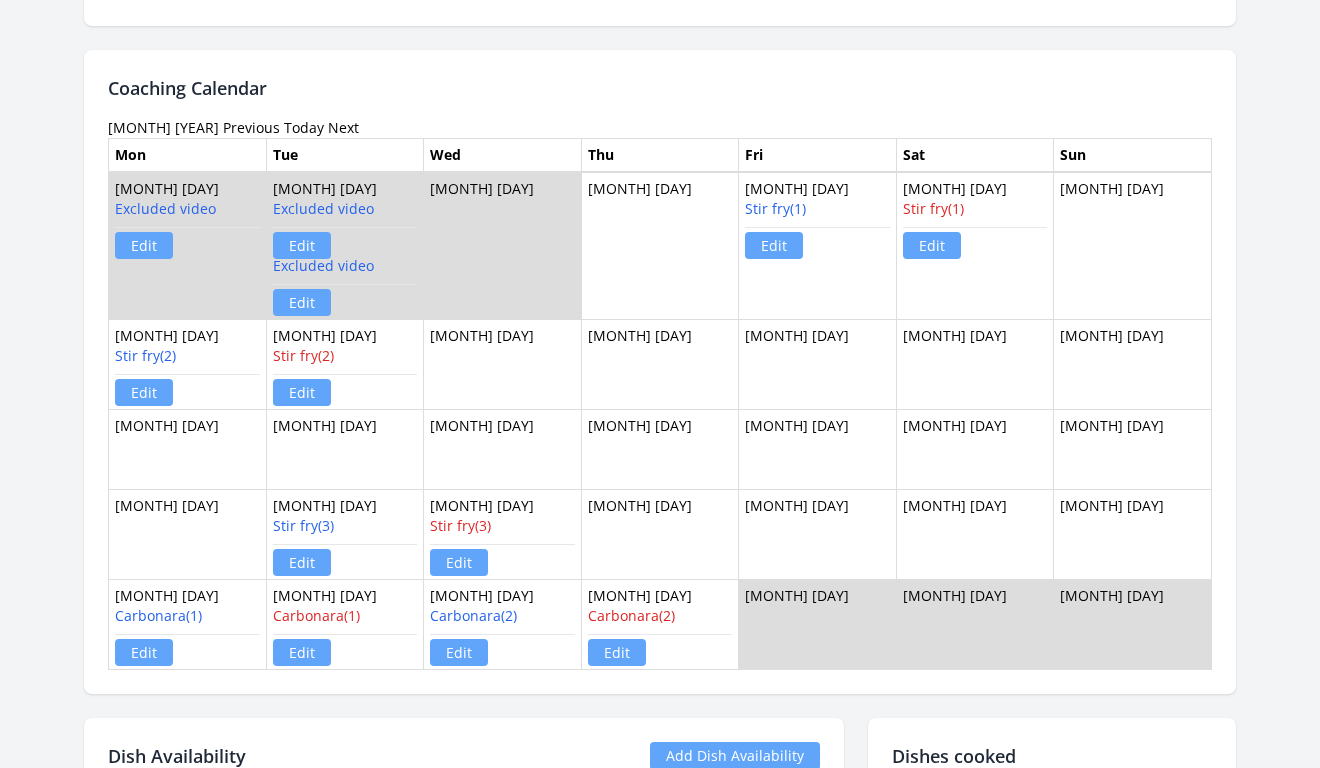 click on "Previous" at bounding box center (251, 127) 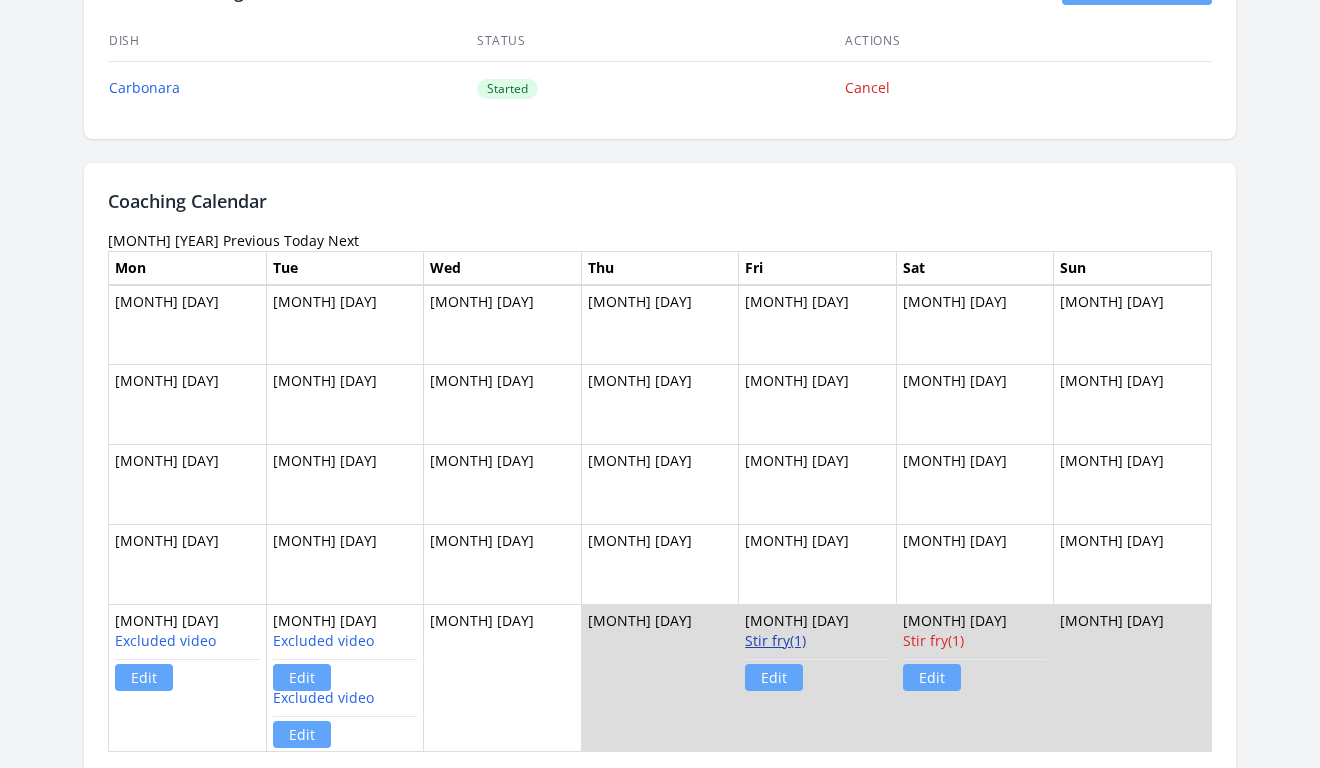 click on "Stir fry(1)" at bounding box center (775, 640) 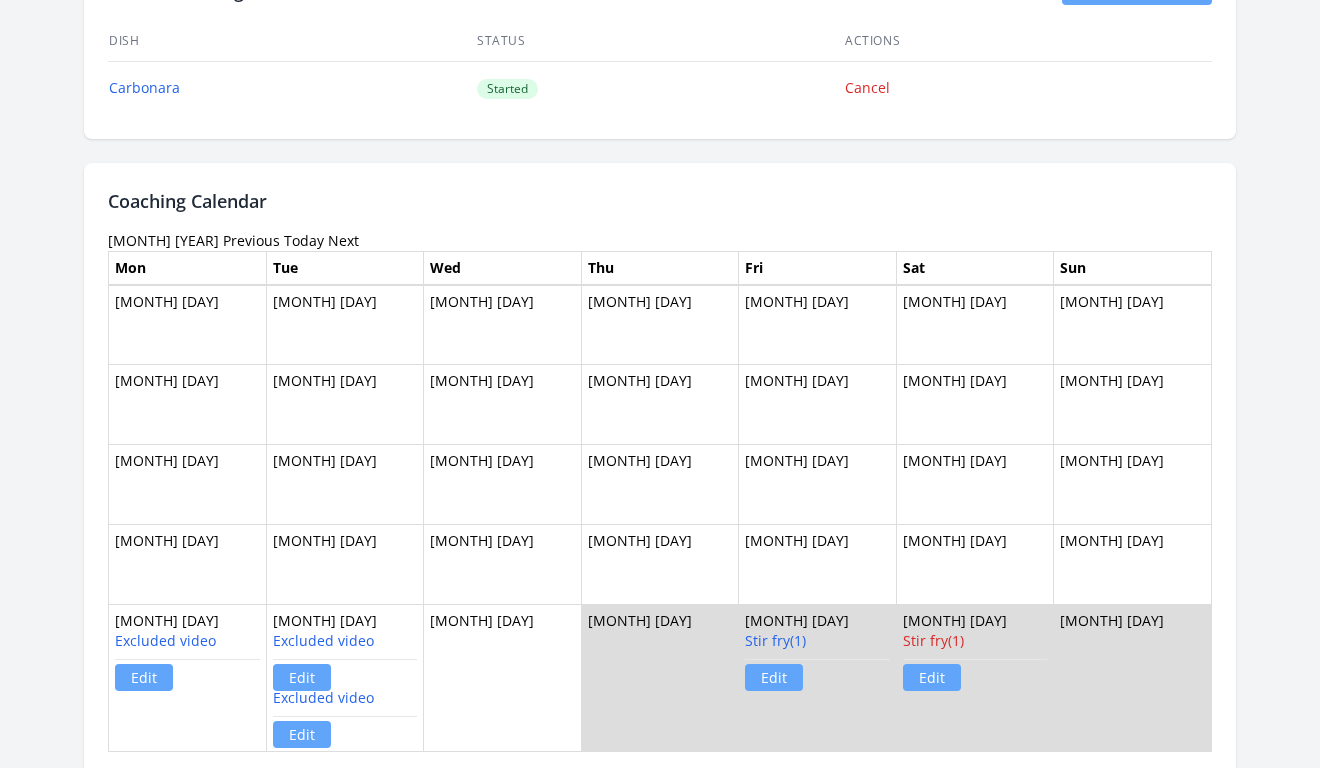scroll, scrollTop: 1196, scrollLeft: 0, axis: vertical 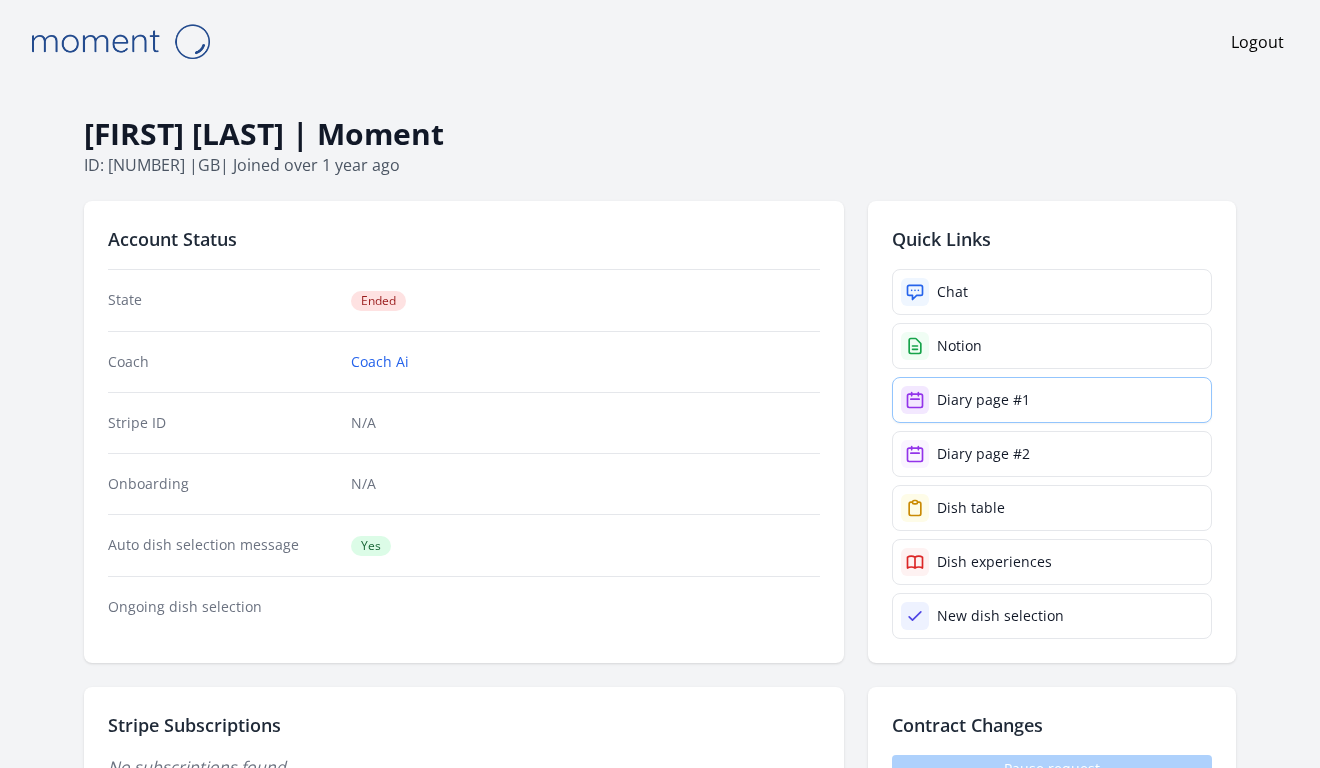 click on "Diary page #1" at bounding box center [983, 400] 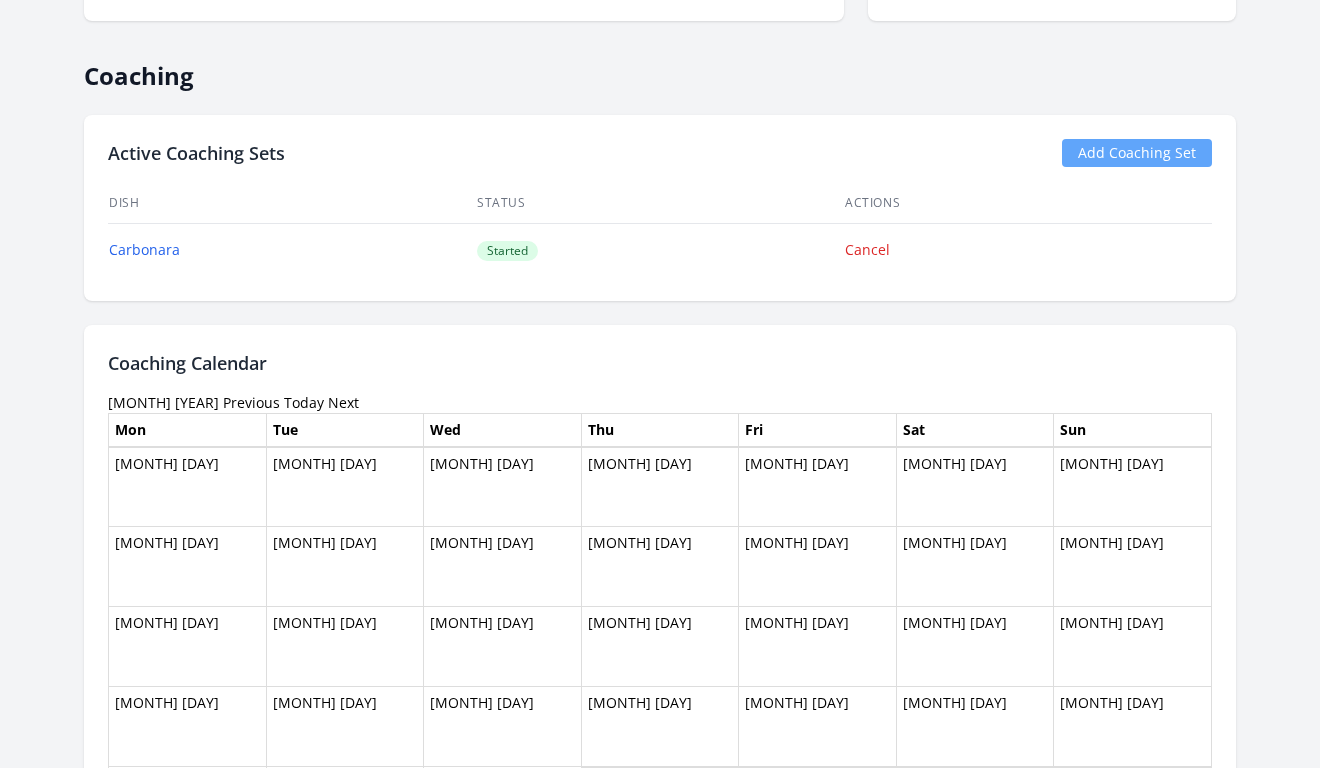 scroll, scrollTop: 1112, scrollLeft: 0, axis: vertical 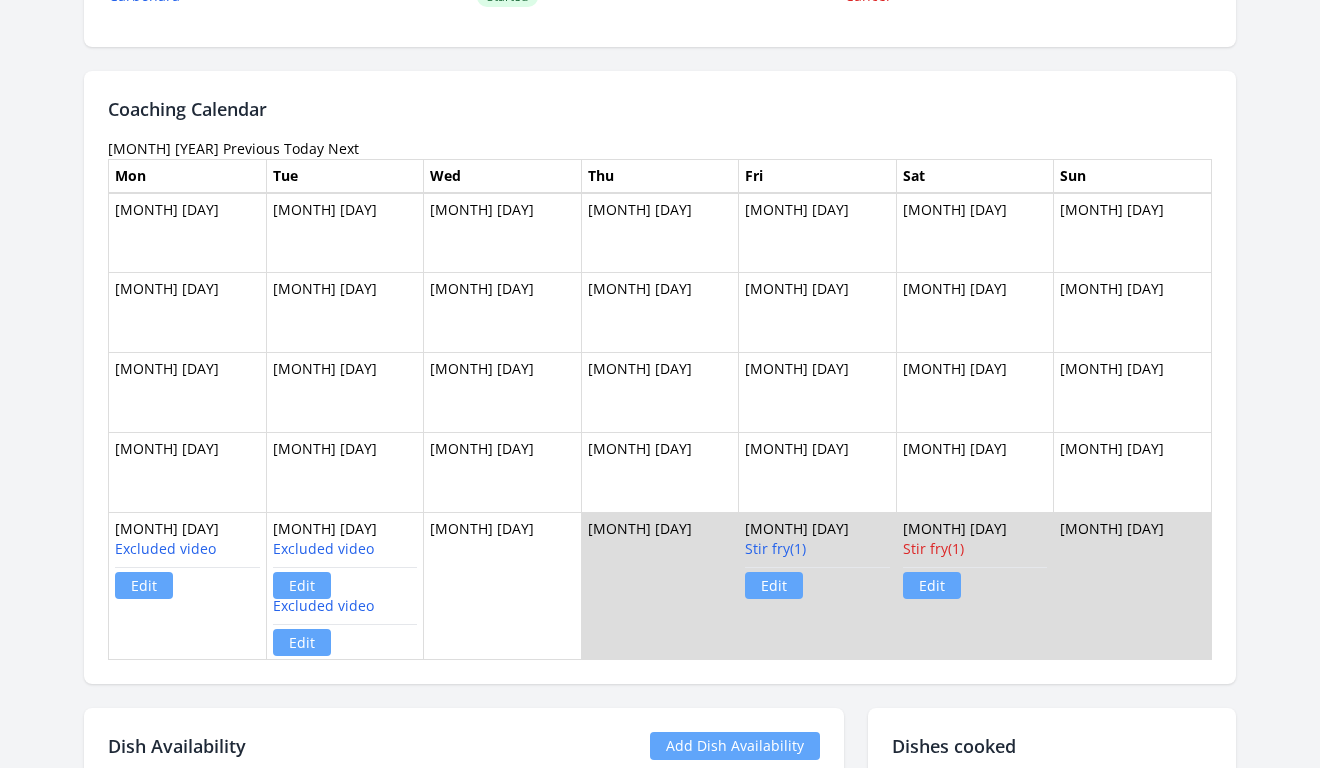 click on "Next" at bounding box center (343, 148) 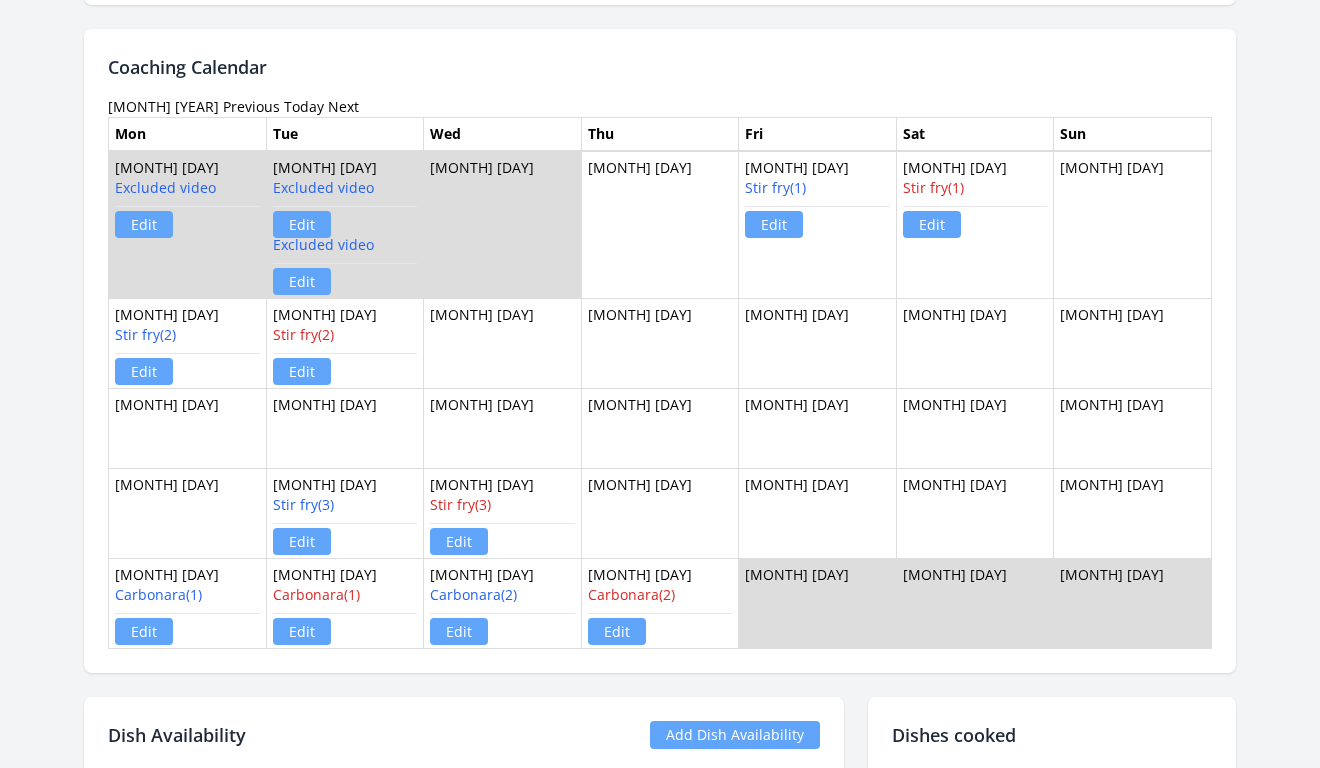 scroll, scrollTop: 1189, scrollLeft: 0, axis: vertical 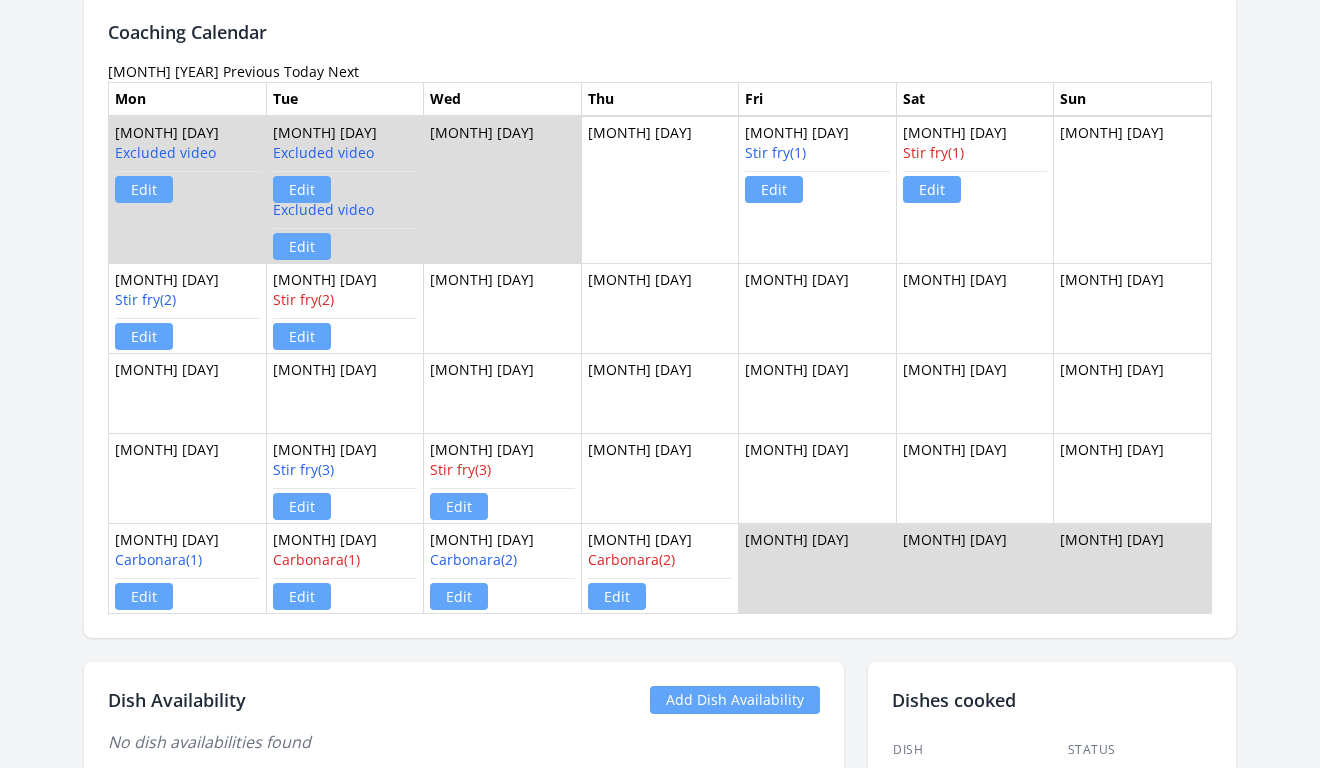 click on "Next" at bounding box center (343, 71) 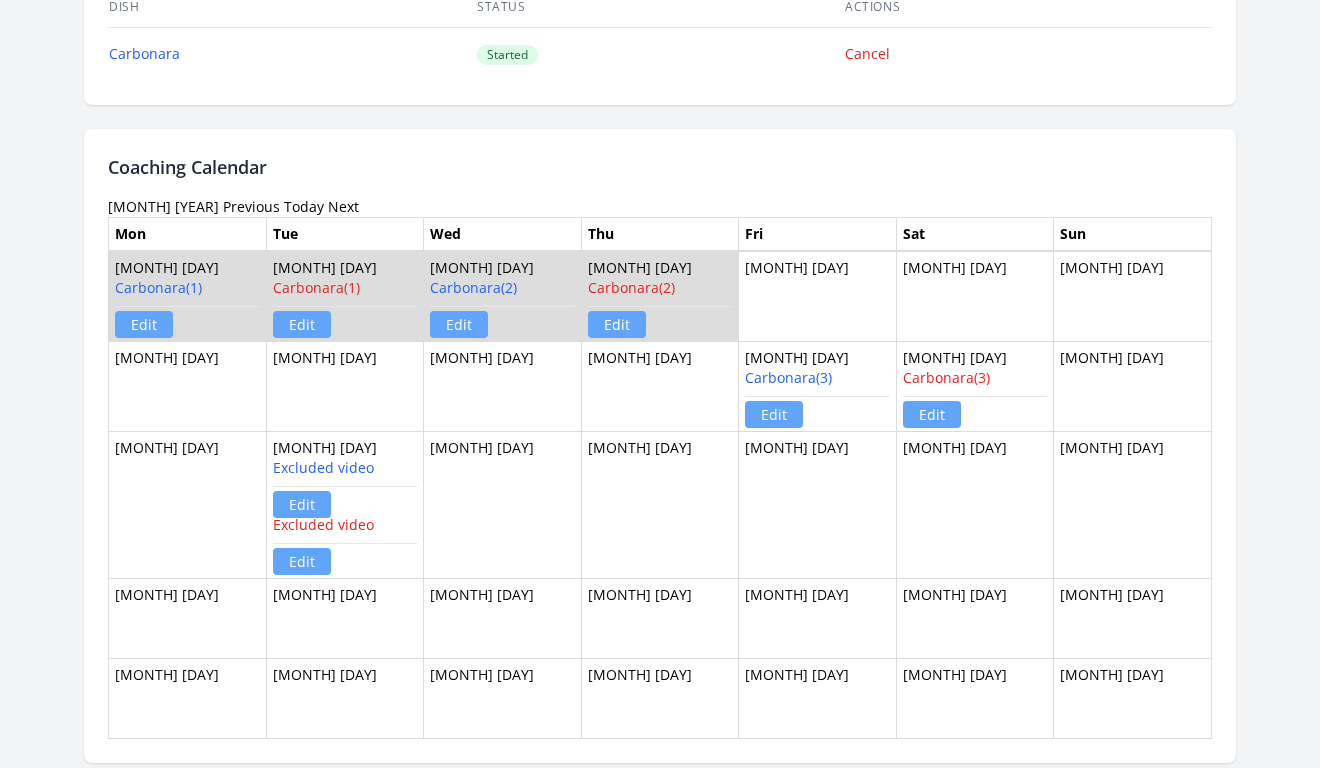 scroll, scrollTop: 1102, scrollLeft: 0, axis: vertical 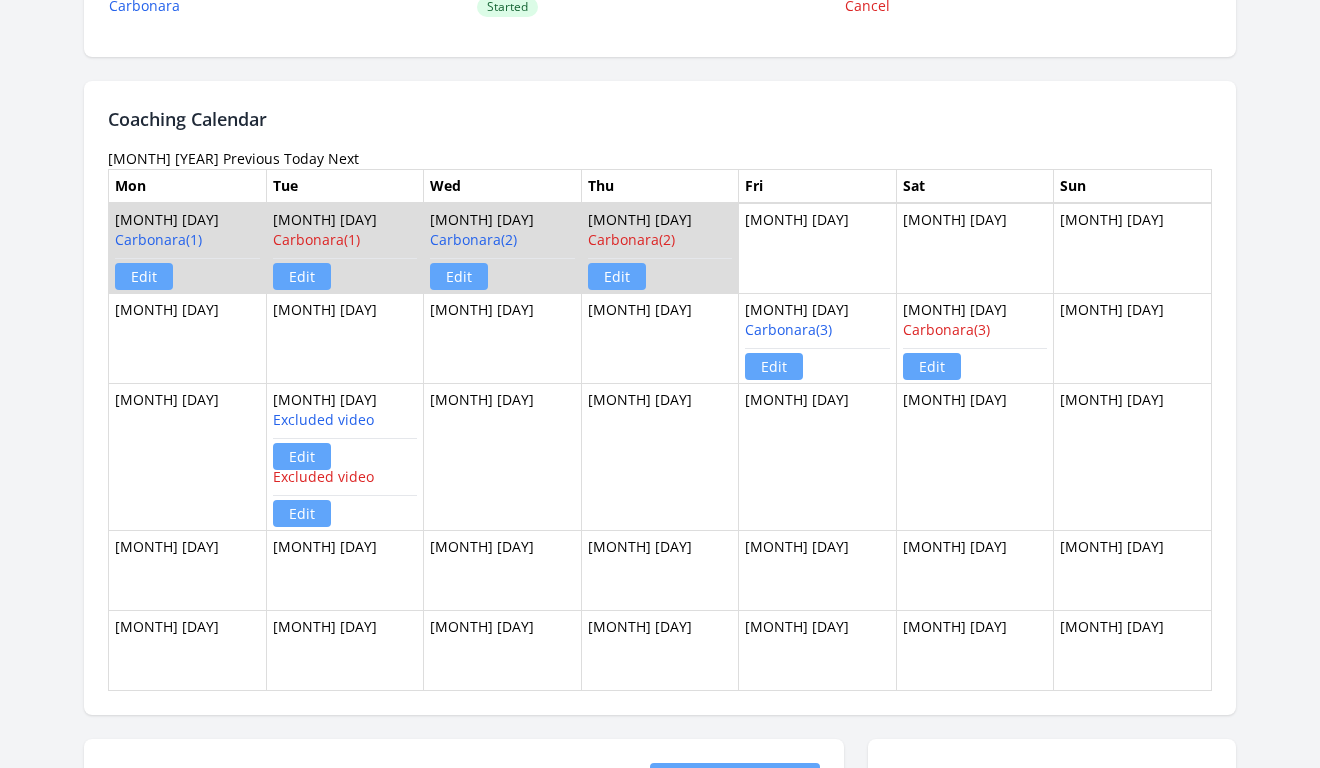 click on "Next" at bounding box center [343, 158] 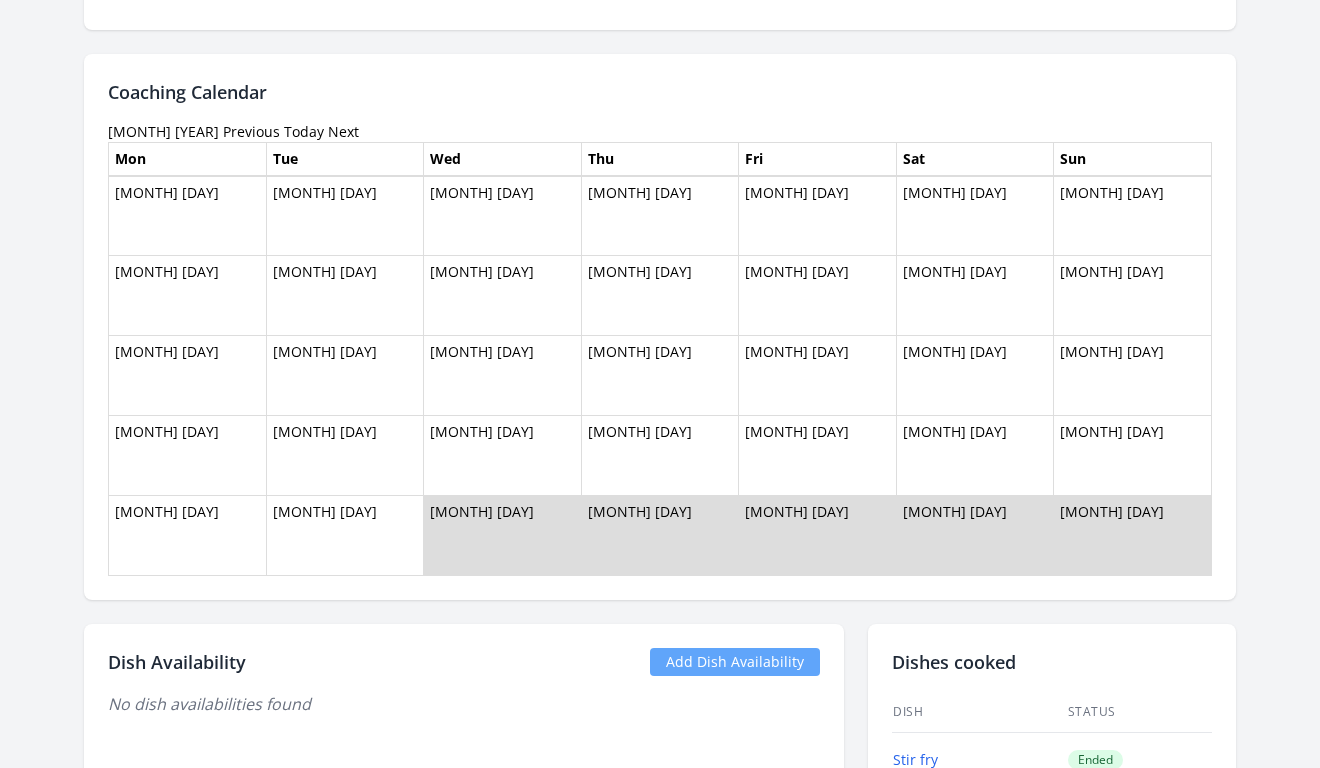 scroll, scrollTop: 1168, scrollLeft: 0, axis: vertical 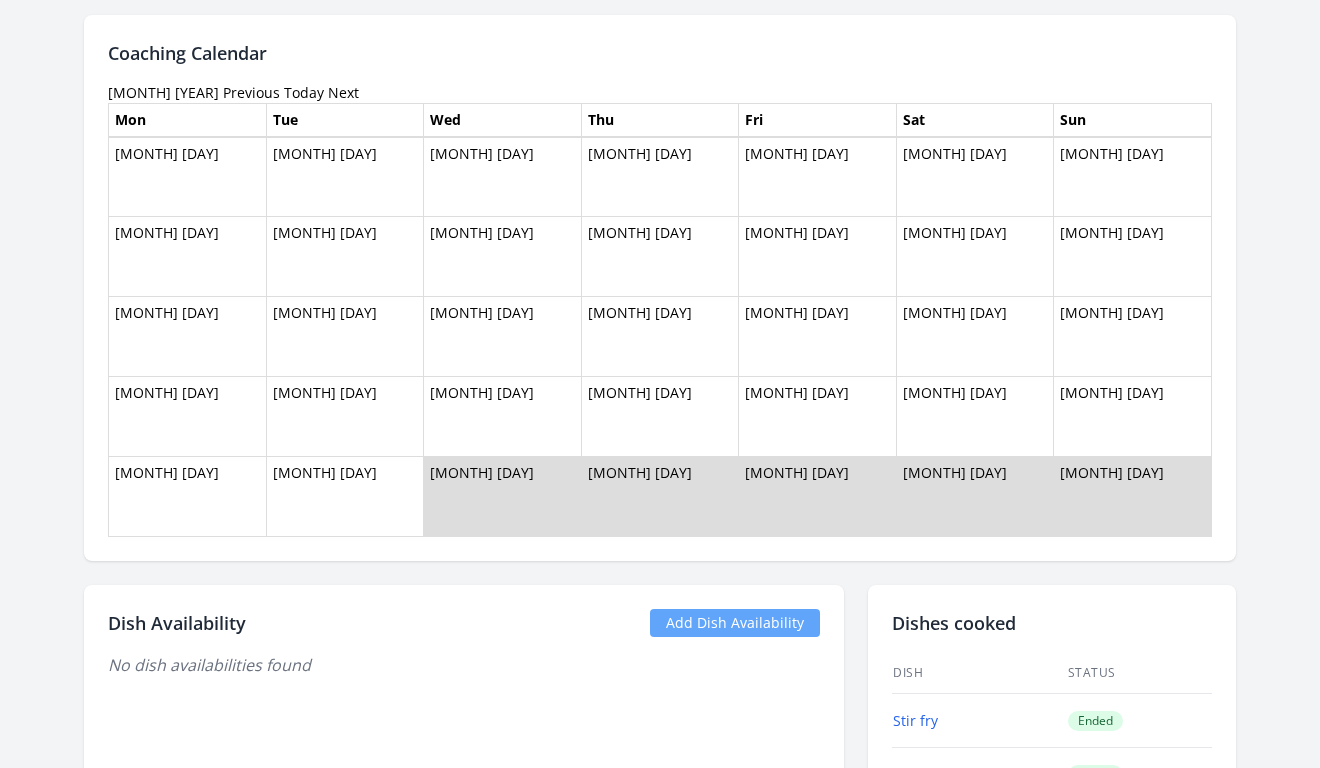 click on "Next" at bounding box center [343, 92] 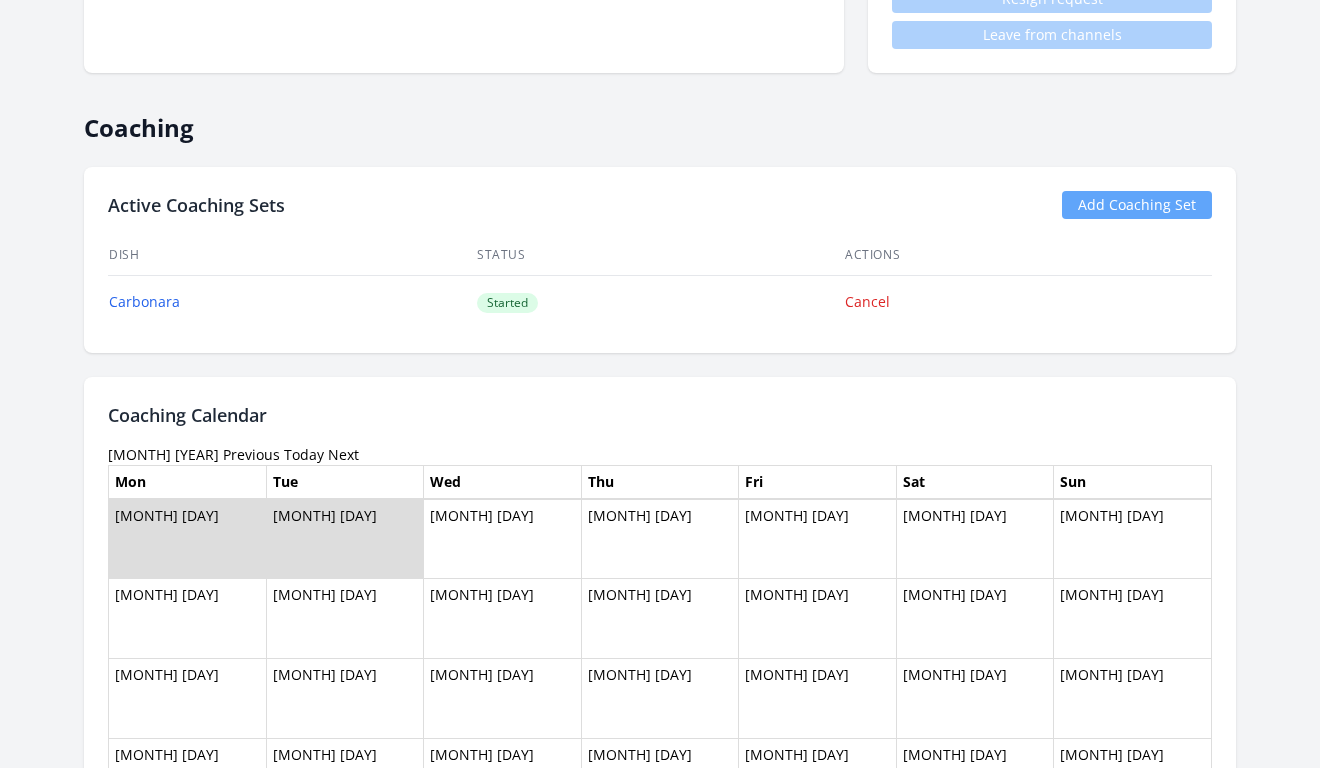 scroll, scrollTop: 855, scrollLeft: 0, axis: vertical 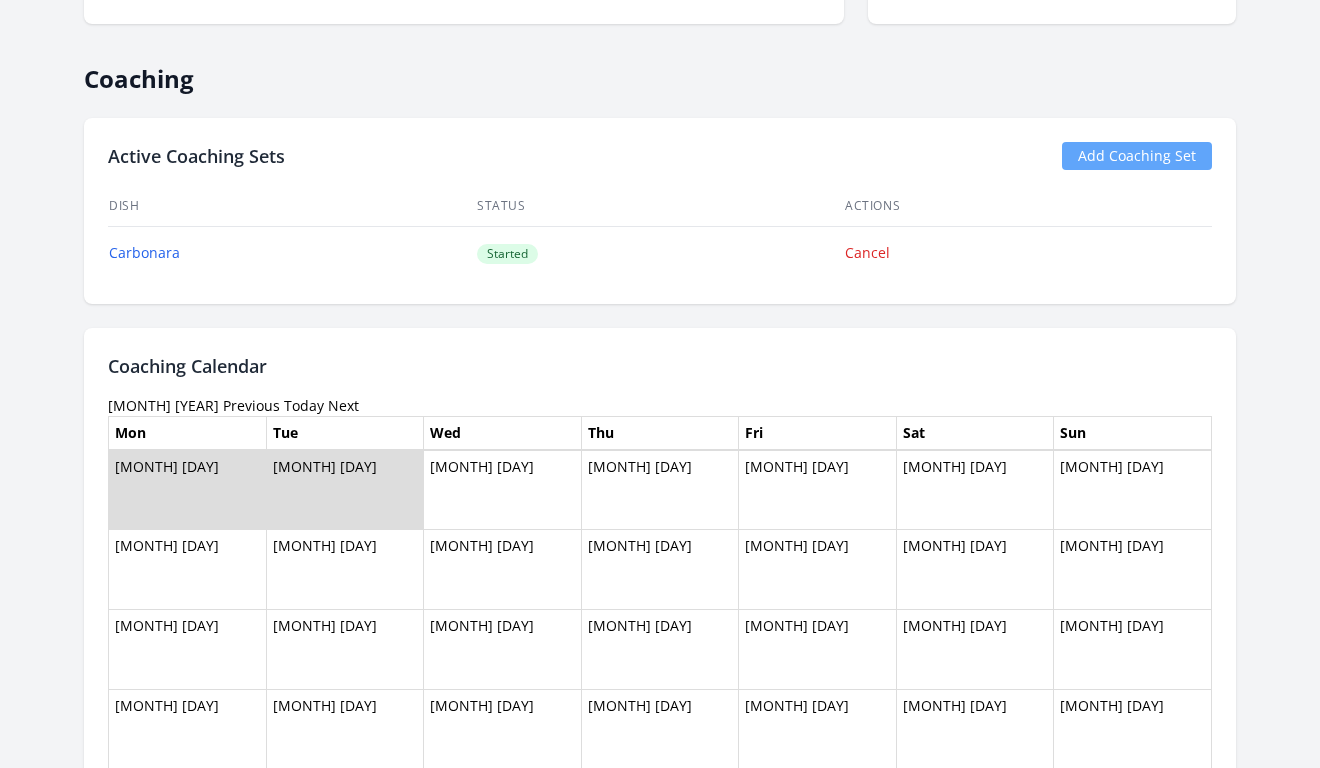 click on "Next" at bounding box center (343, 405) 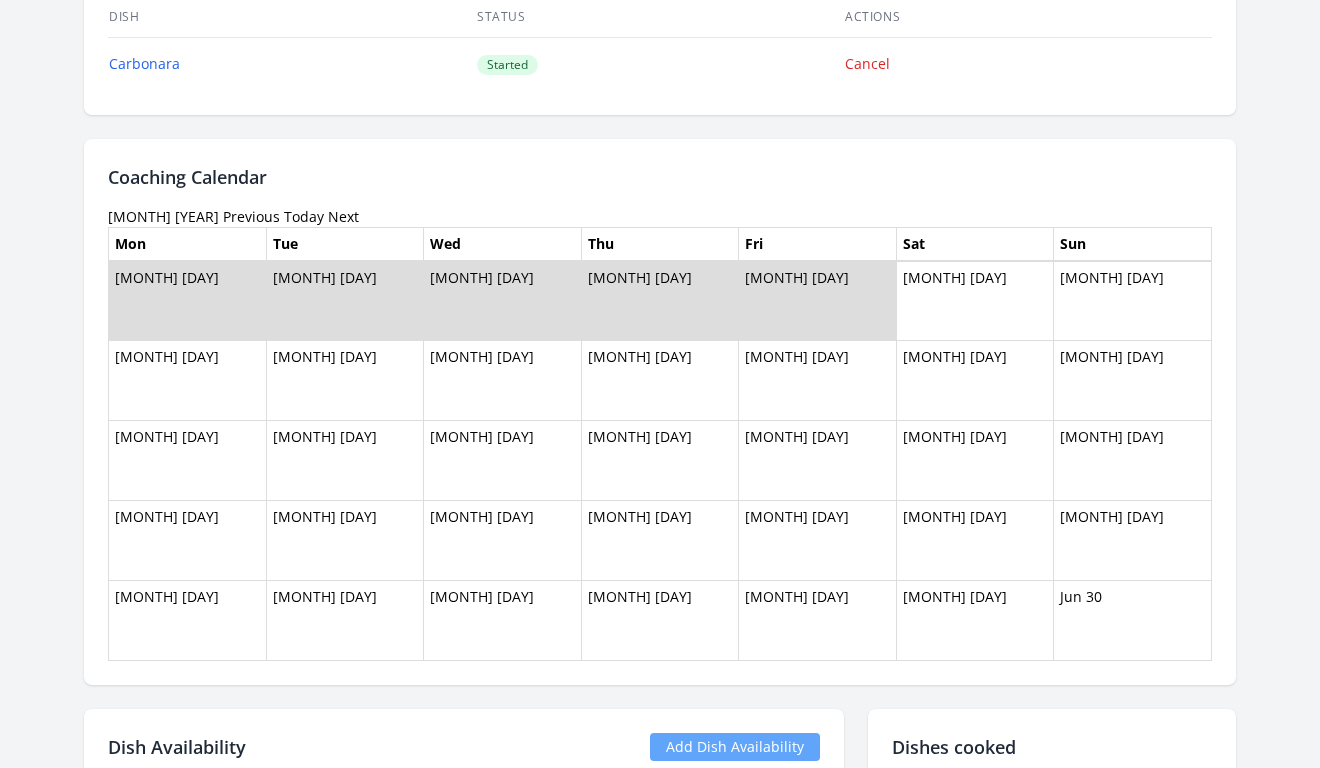 scroll, scrollTop: 1094, scrollLeft: 0, axis: vertical 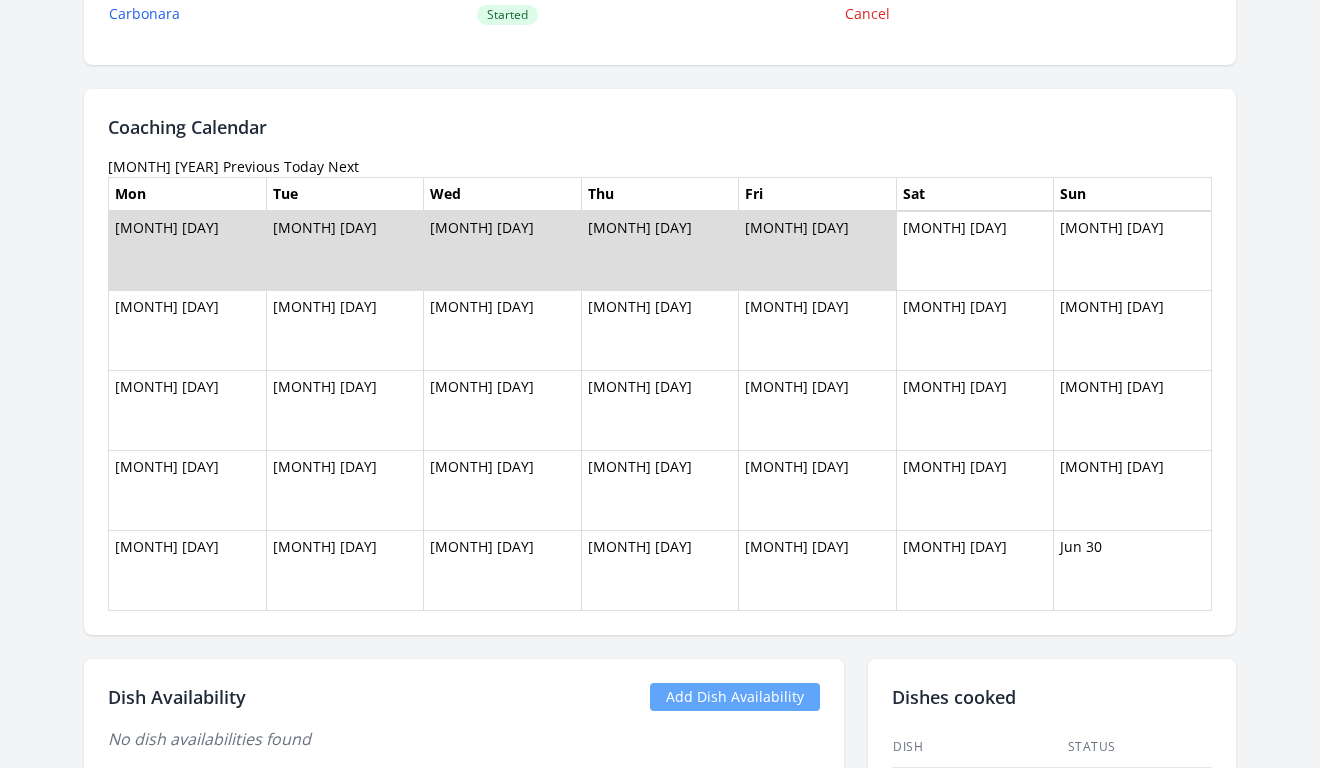 click on "Next" at bounding box center (343, 166) 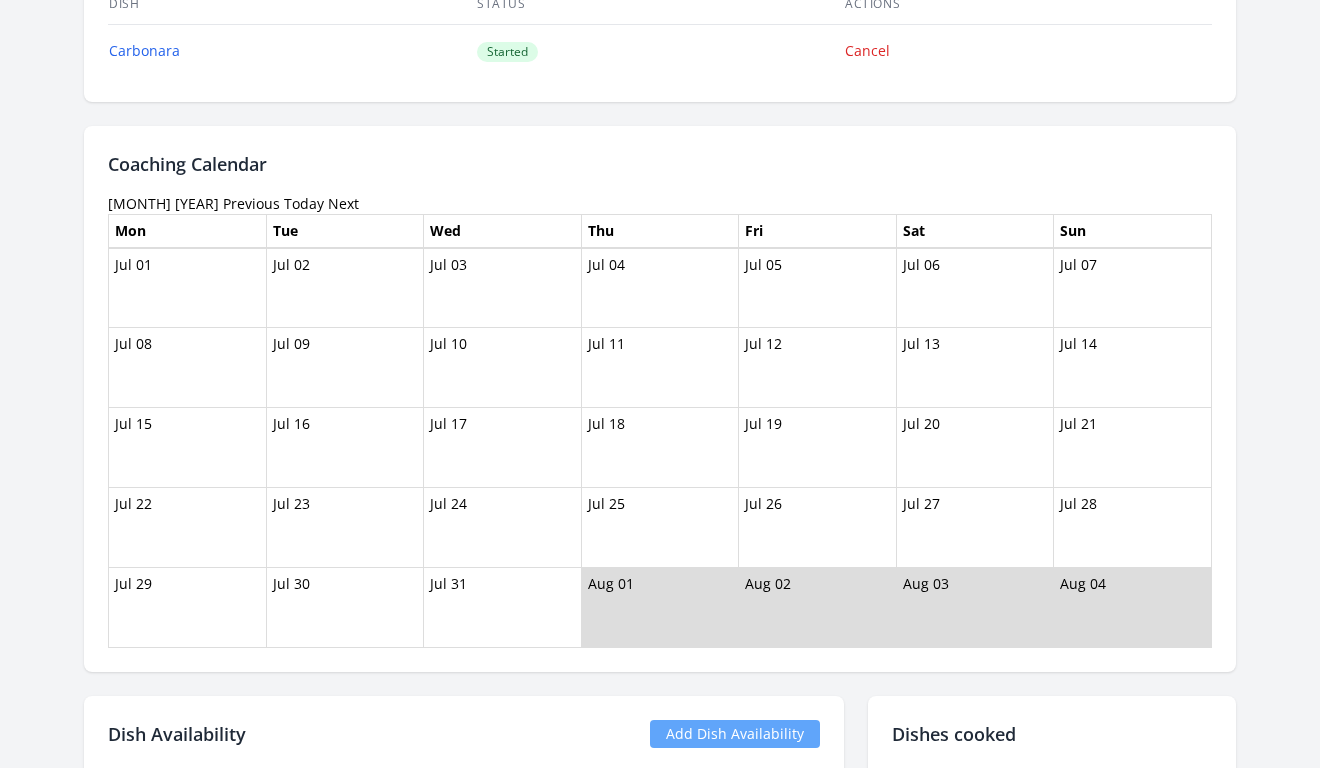 scroll, scrollTop: 969, scrollLeft: 0, axis: vertical 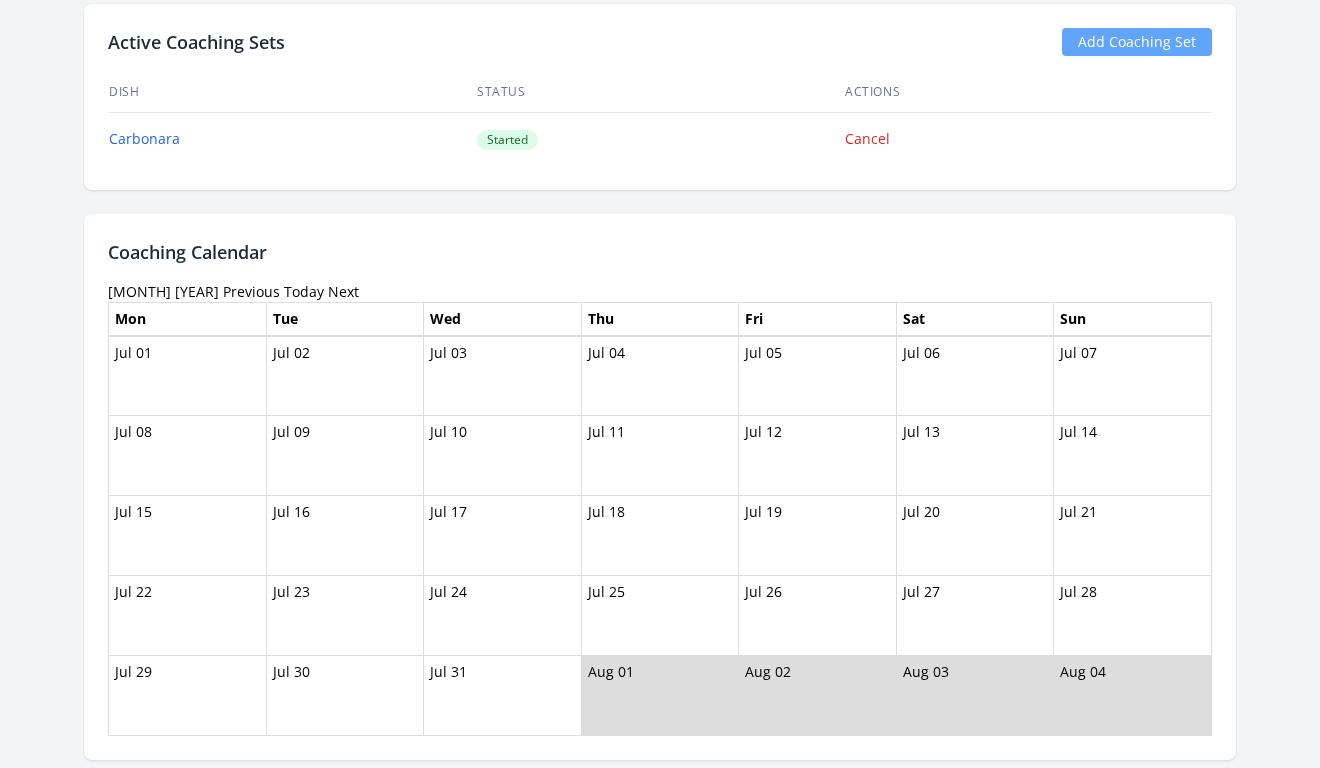 click on "Next" at bounding box center [343, 291] 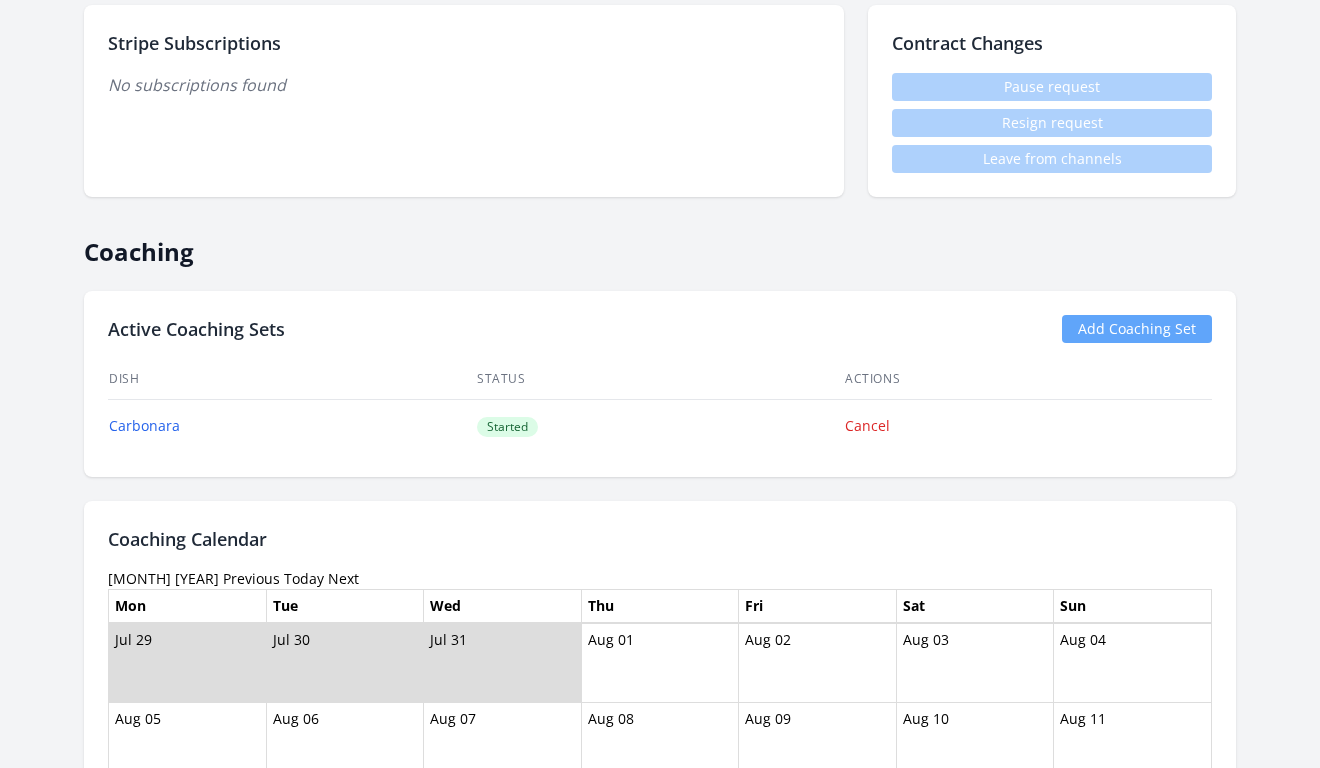 scroll, scrollTop: 1054, scrollLeft: 0, axis: vertical 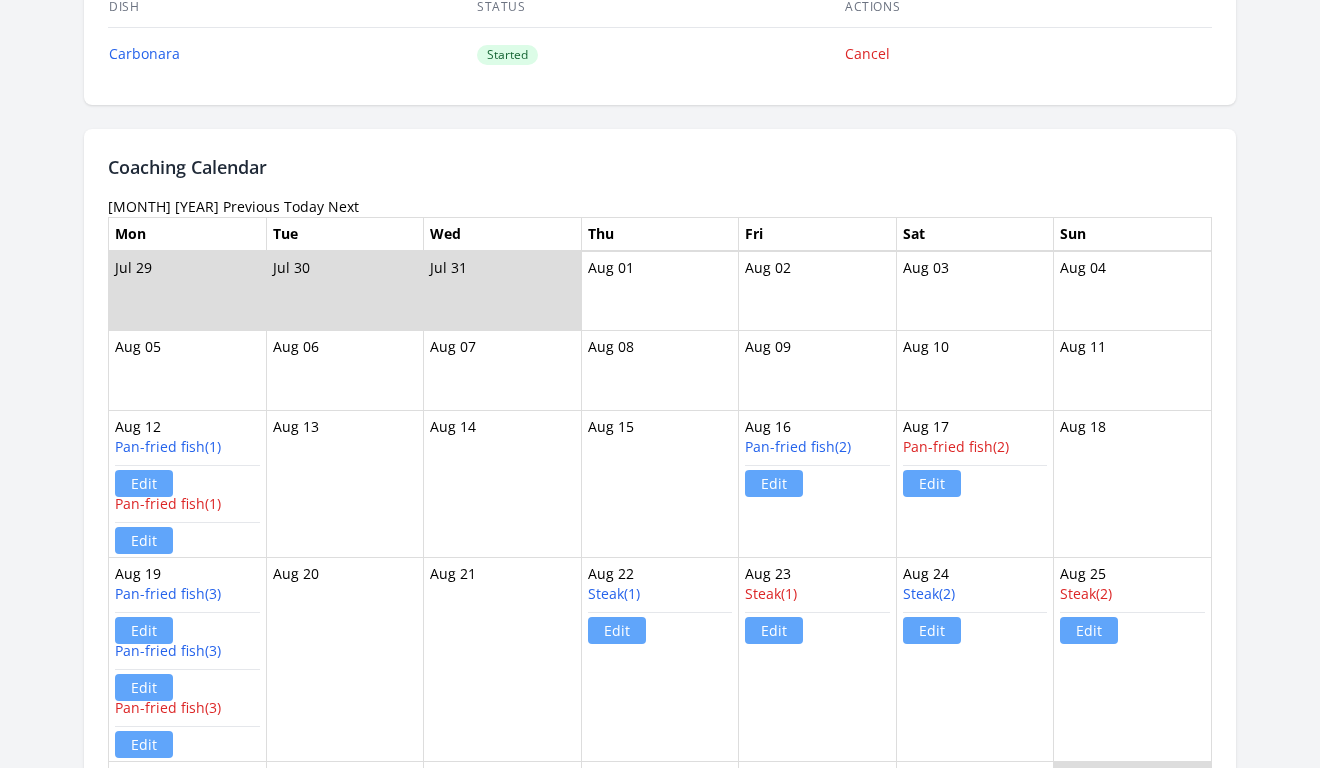 click on "Next" at bounding box center (343, 206) 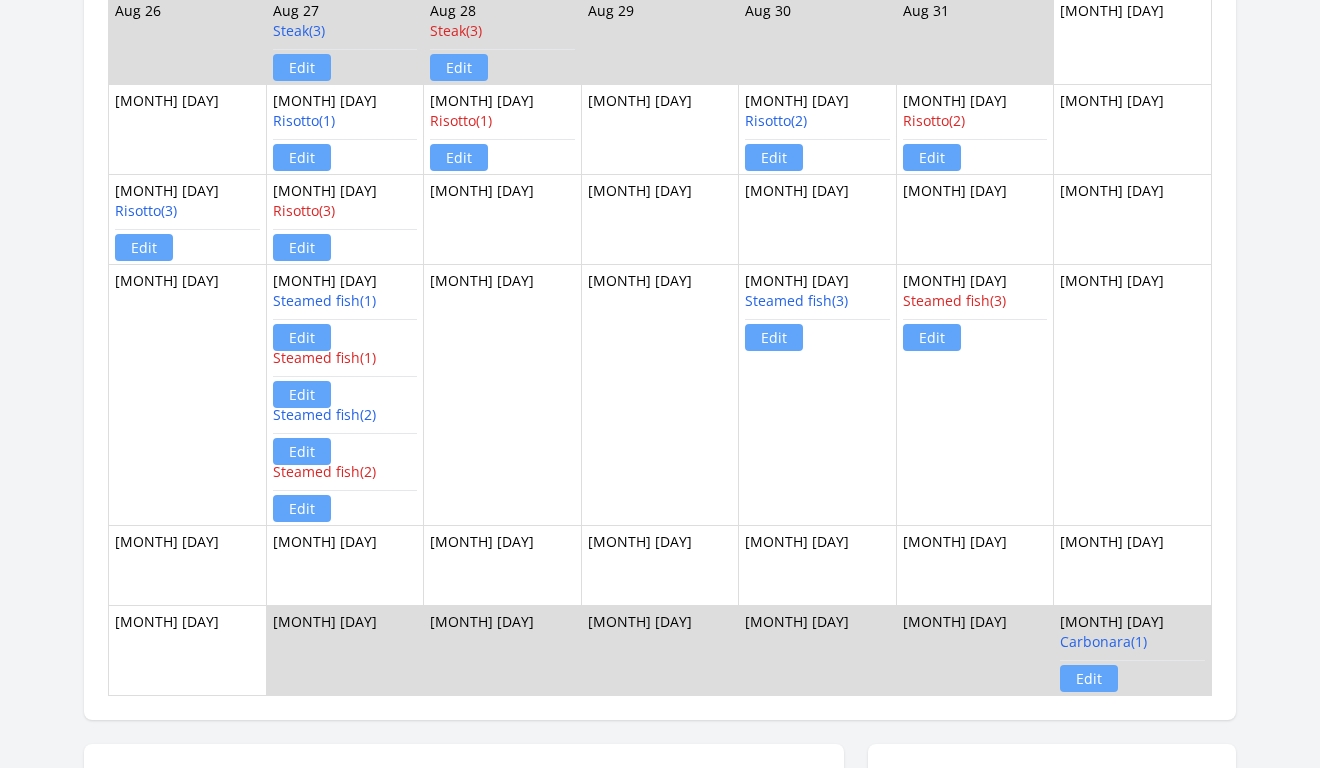 scroll, scrollTop: 1028, scrollLeft: 0, axis: vertical 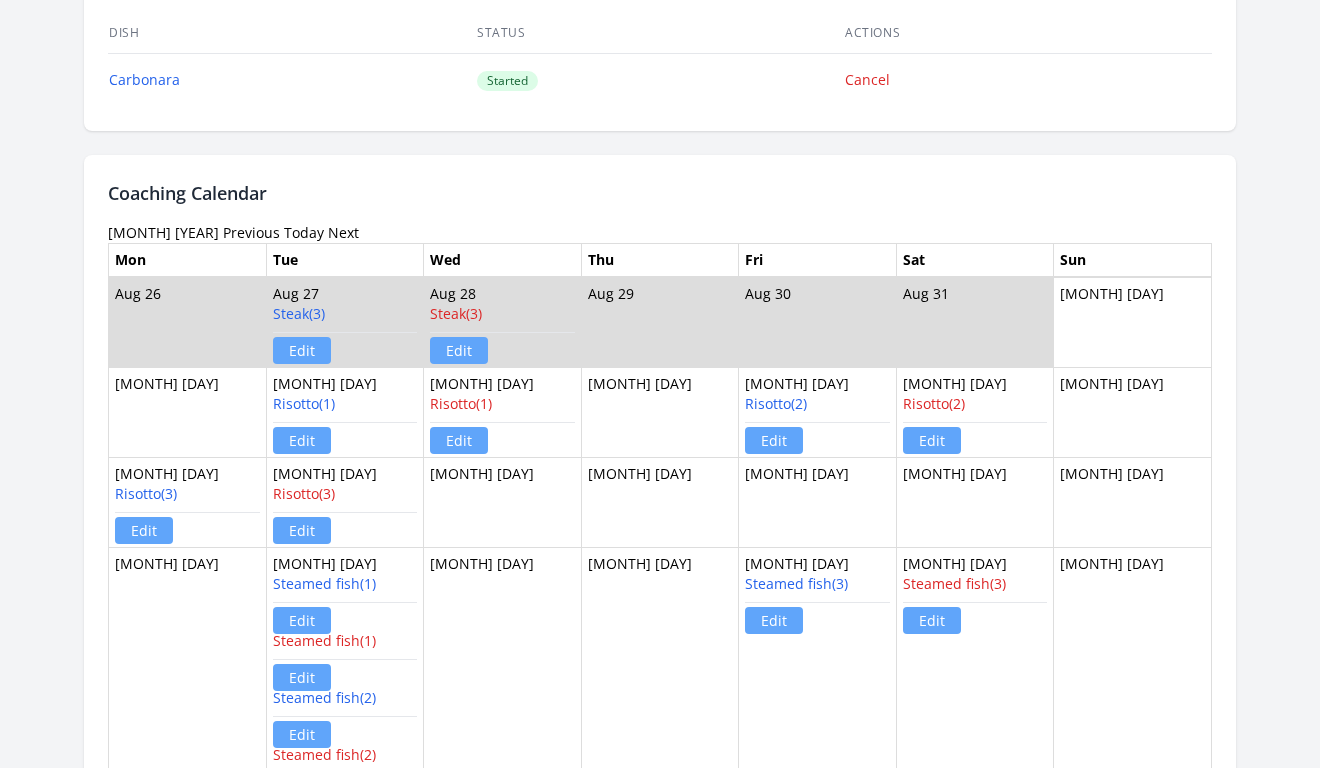 click on "Next" at bounding box center (343, 232) 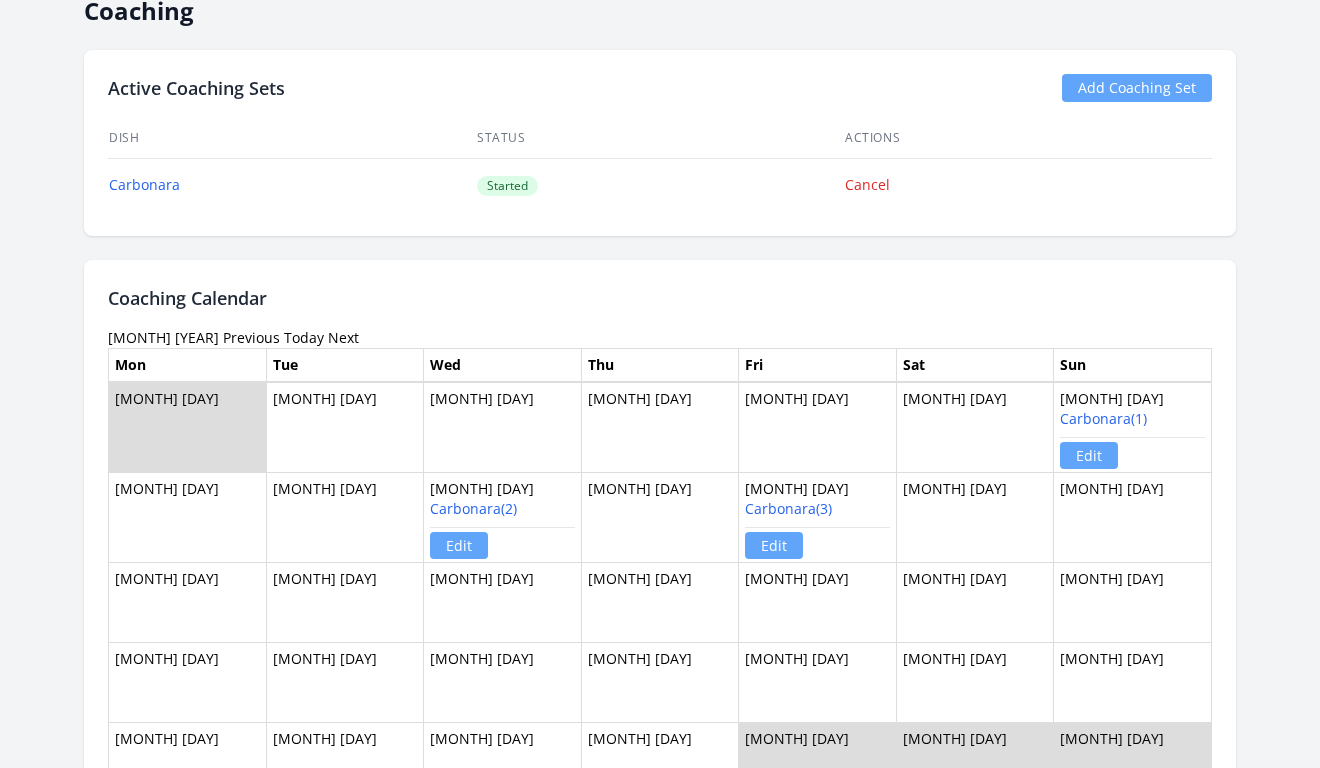 scroll, scrollTop: 1046, scrollLeft: 0, axis: vertical 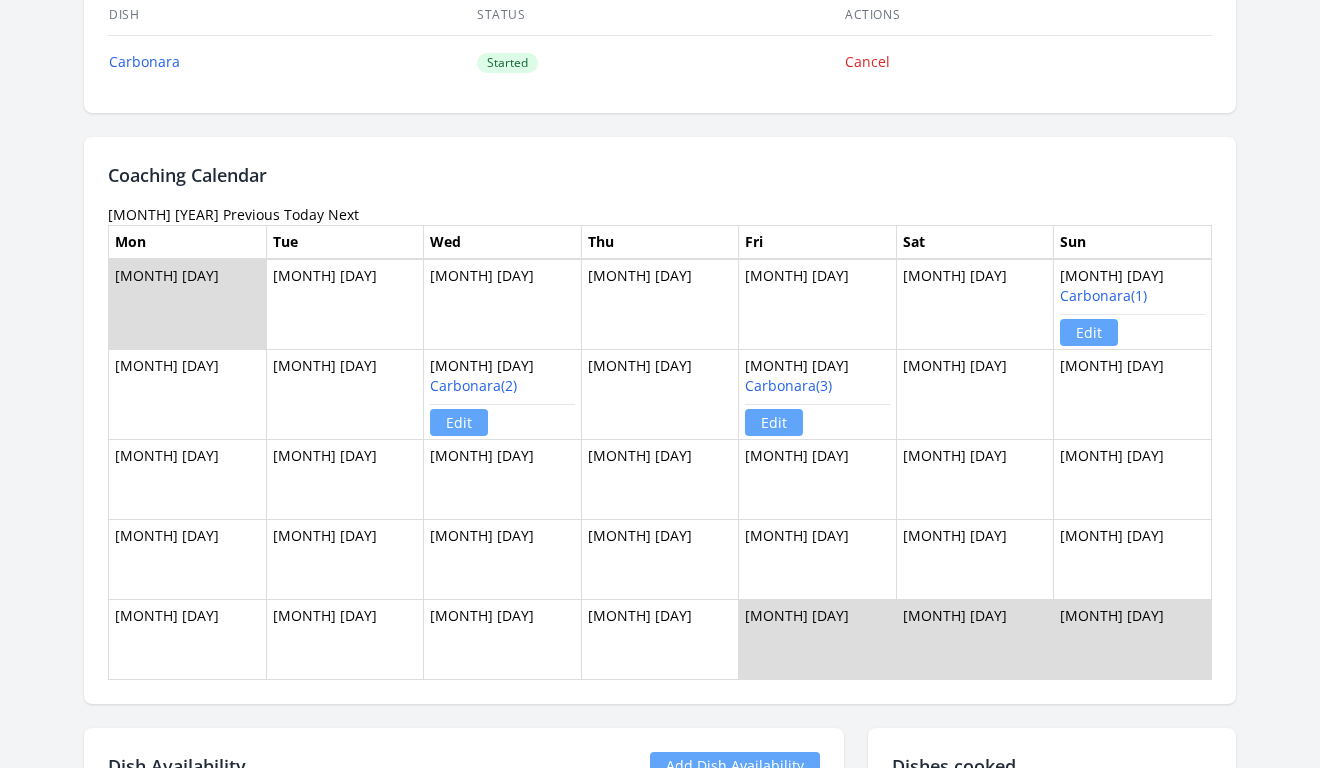 click on "Next" at bounding box center (343, 214) 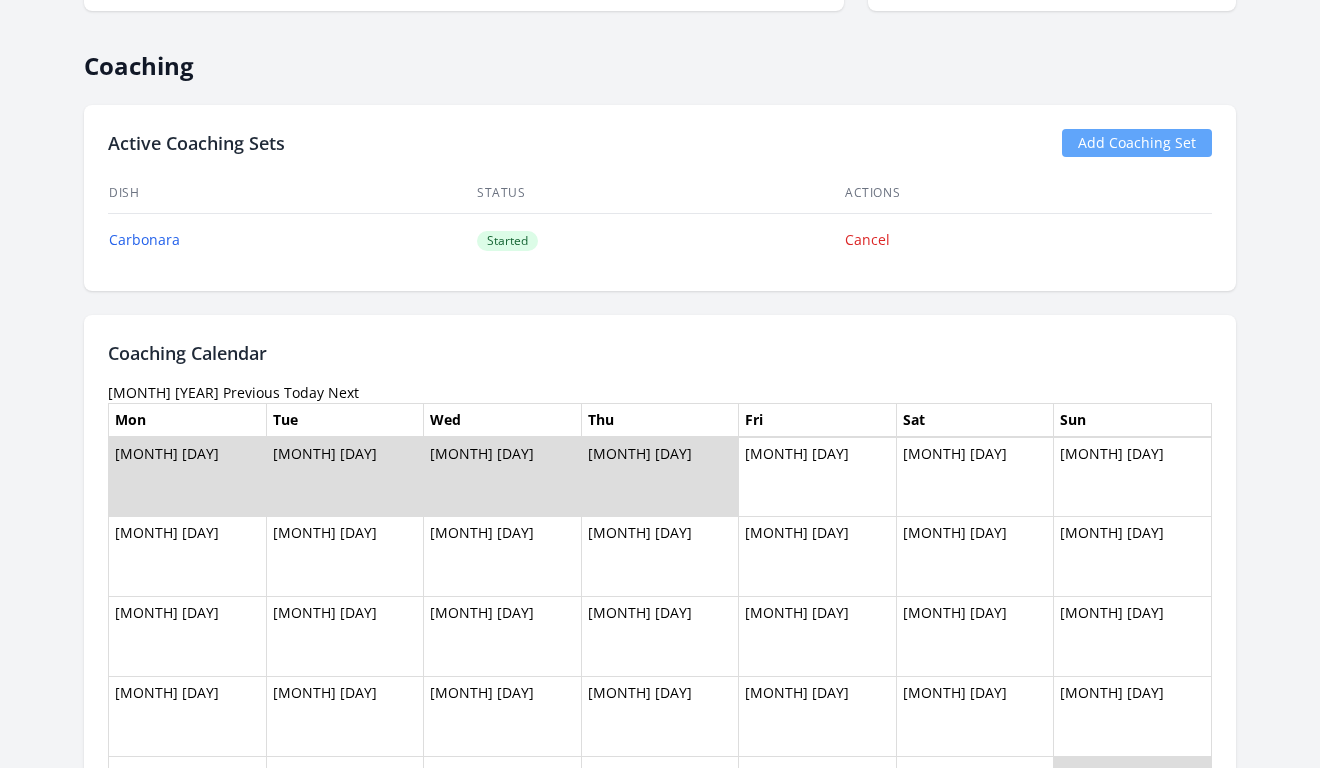 scroll, scrollTop: 1107, scrollLeft: 0, axis: vertical 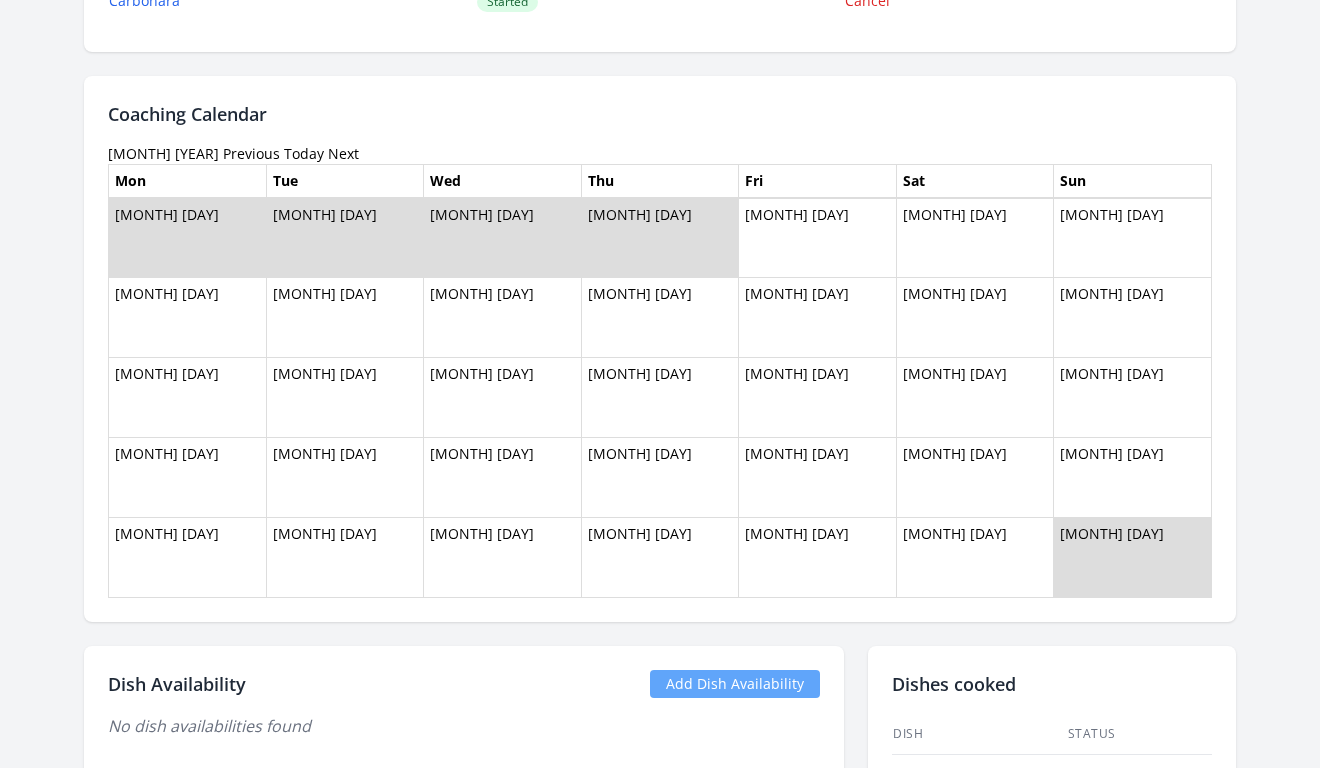 click on "Previous" at bounding box center (251, 153) 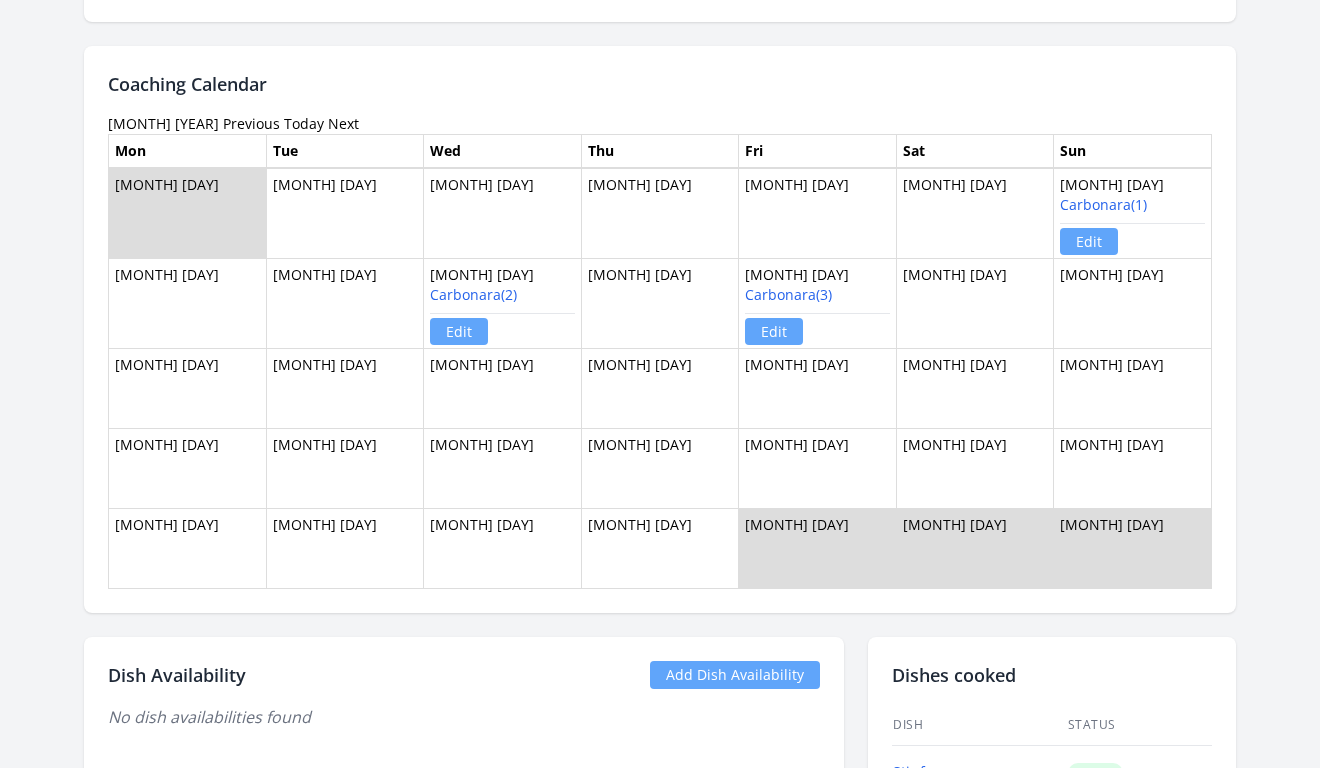 scroll, scrollTop: 1086, scrollLeft: 0, axis: vertical 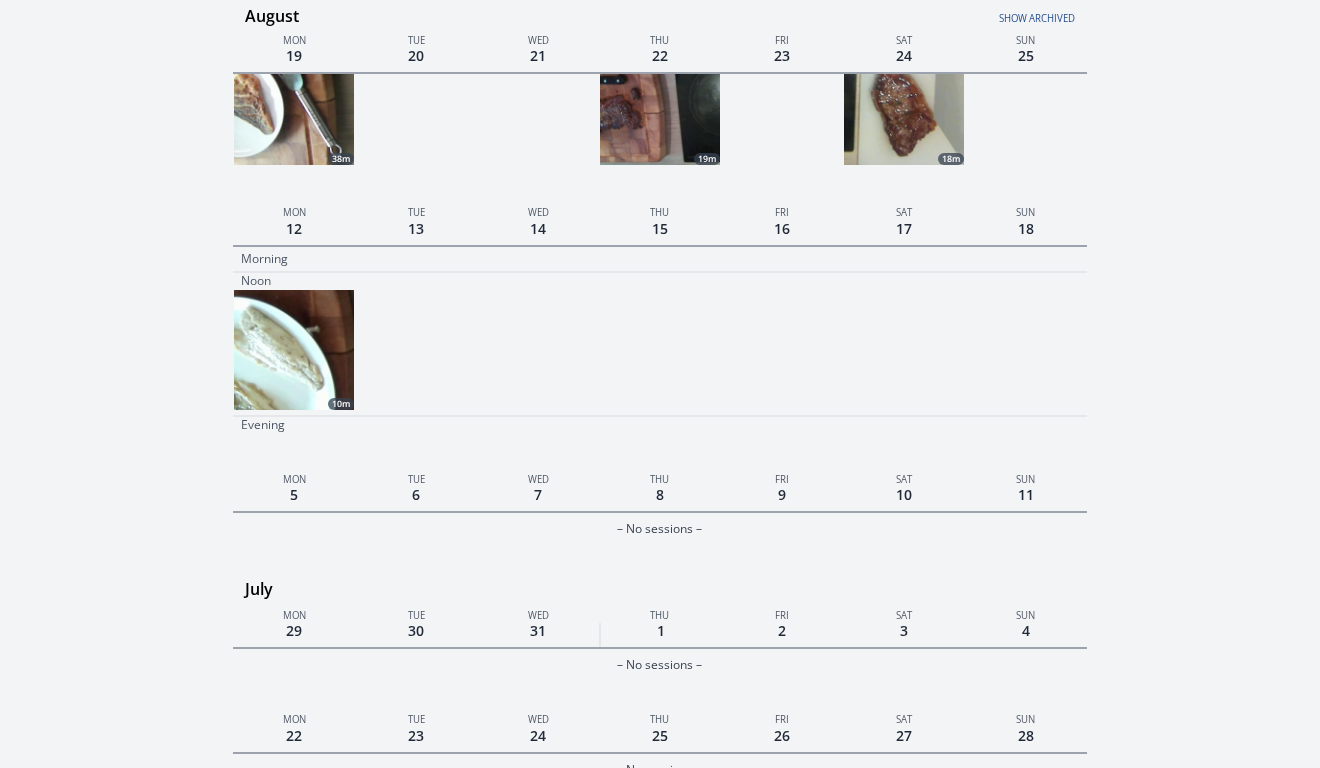 click at bounding box center (294, 350) 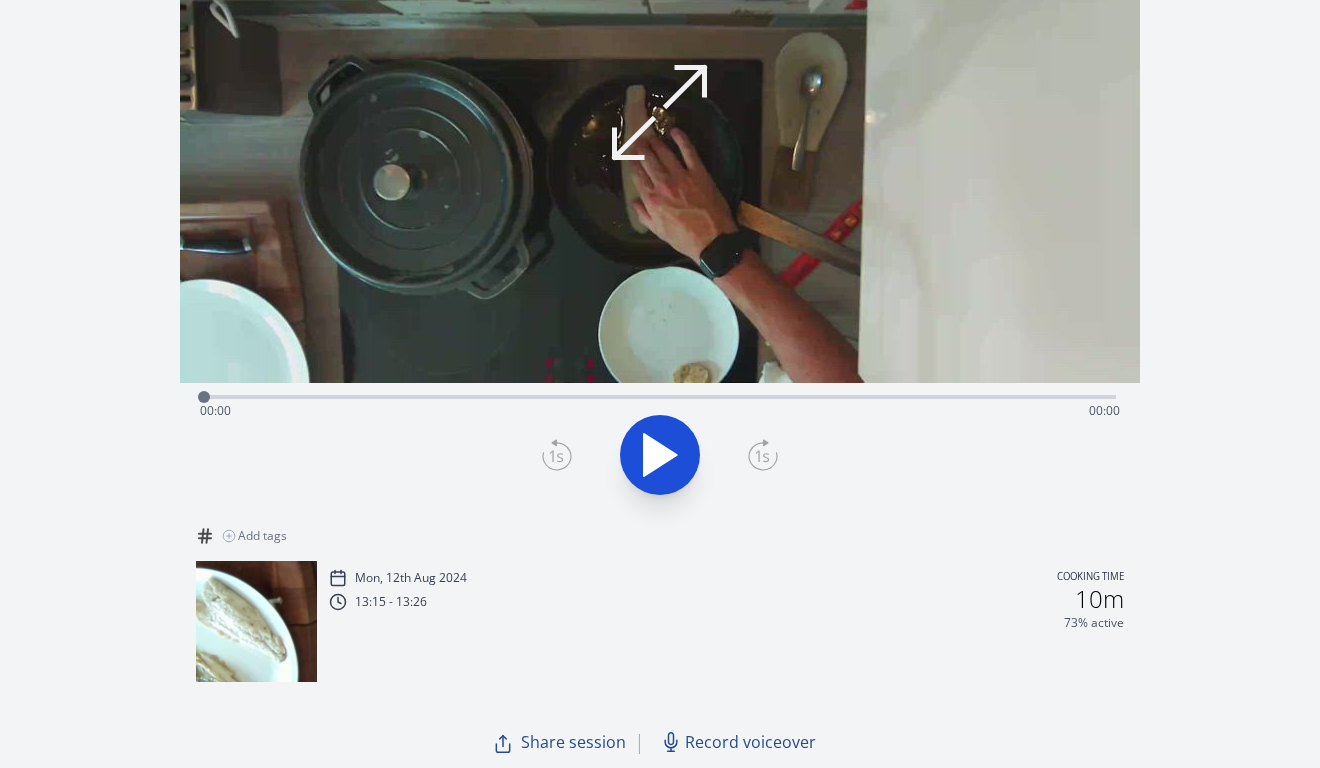 scroll, scrollTop: 0, scrollLeft: 0, axis: both 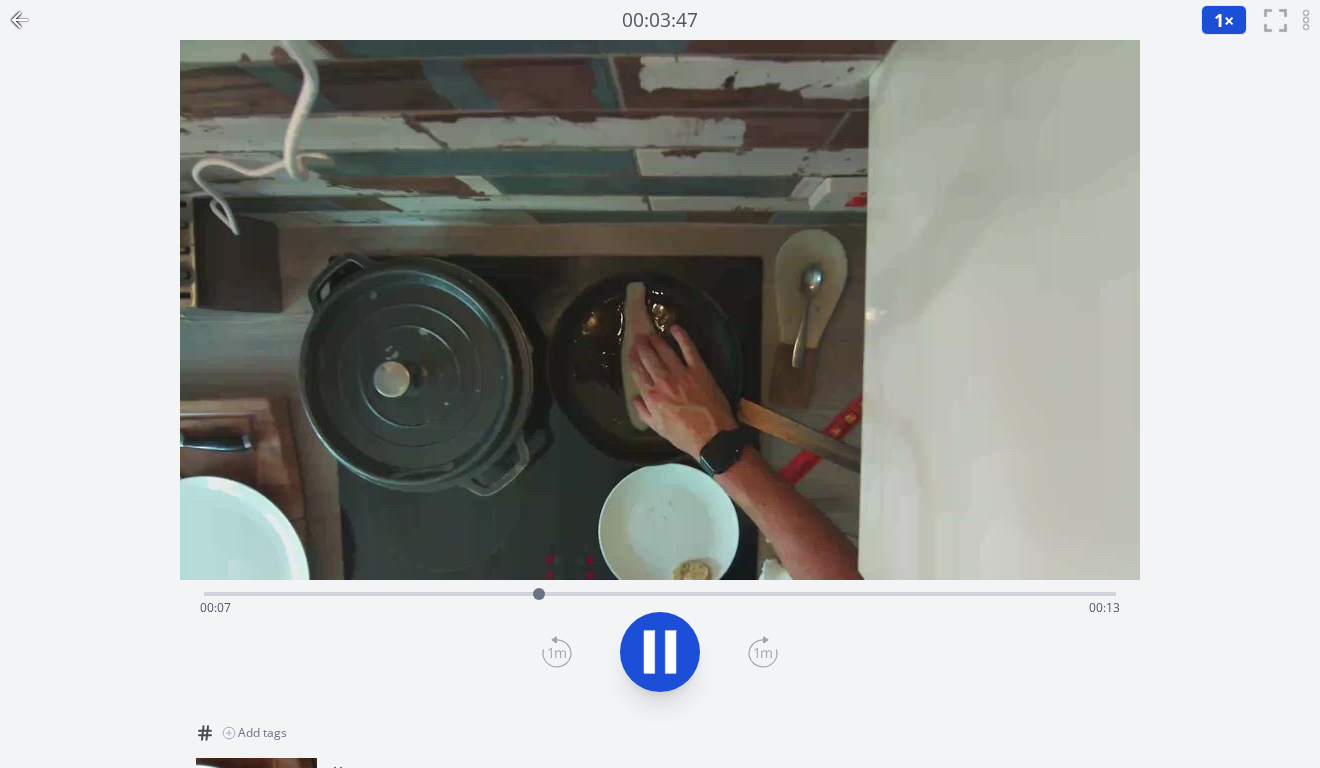 click 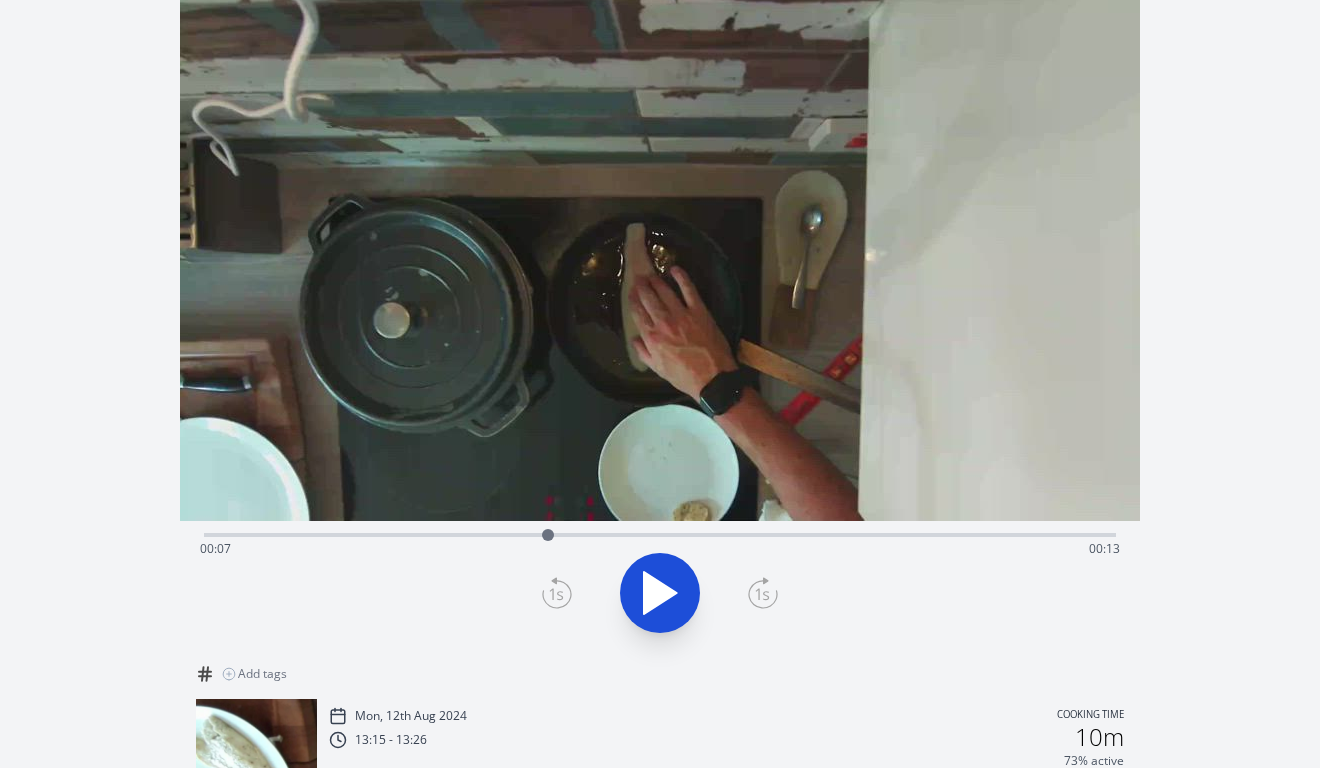 scroll, scrollTop: 0, scrollLeft: 0, axis: both 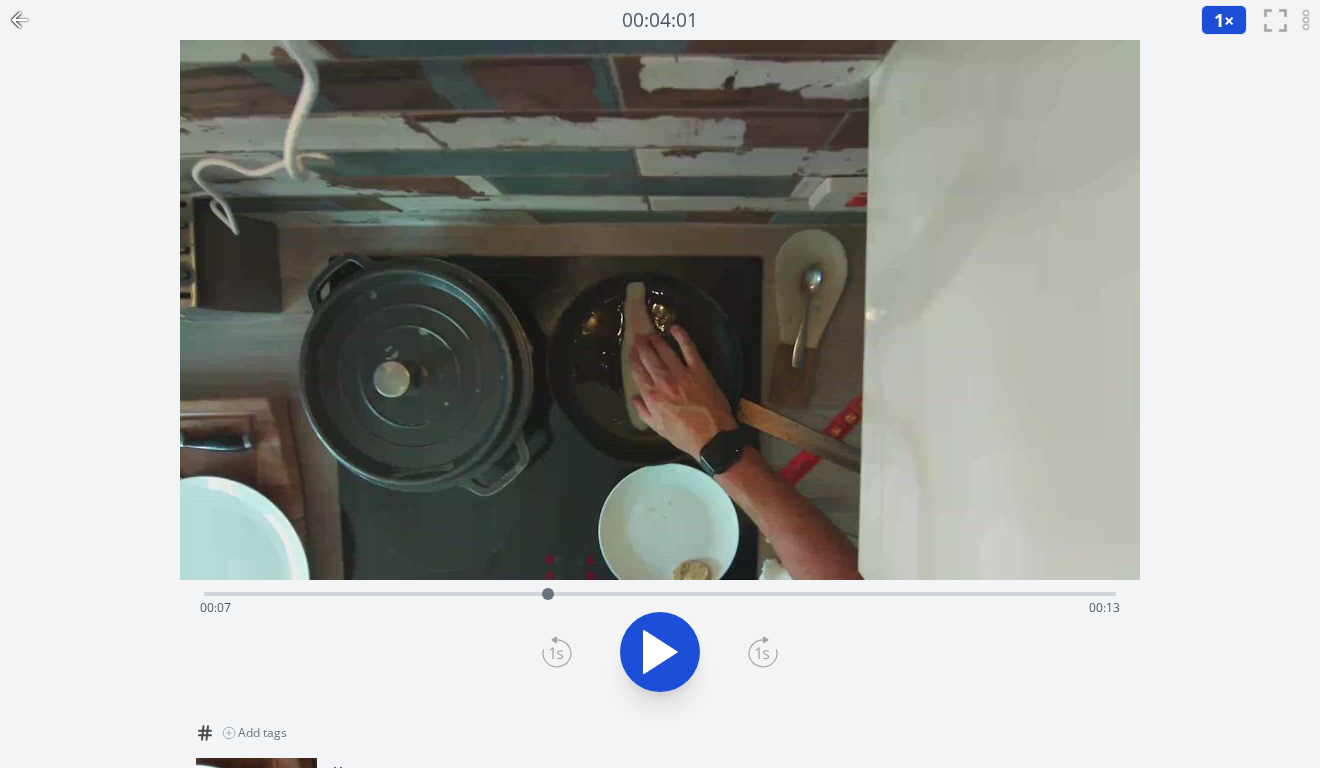 click 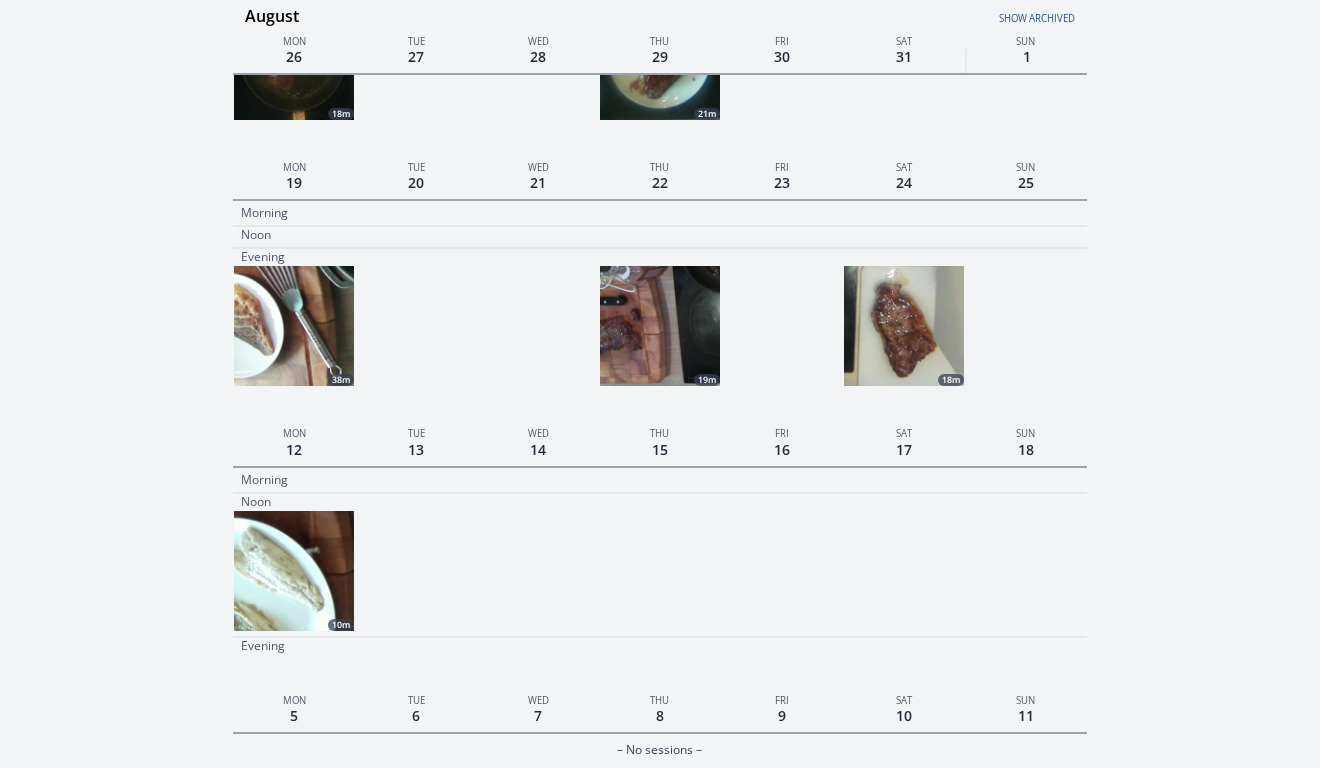 scroll, scrollTop: 7342, scrollLeft: 0, axis: vertical 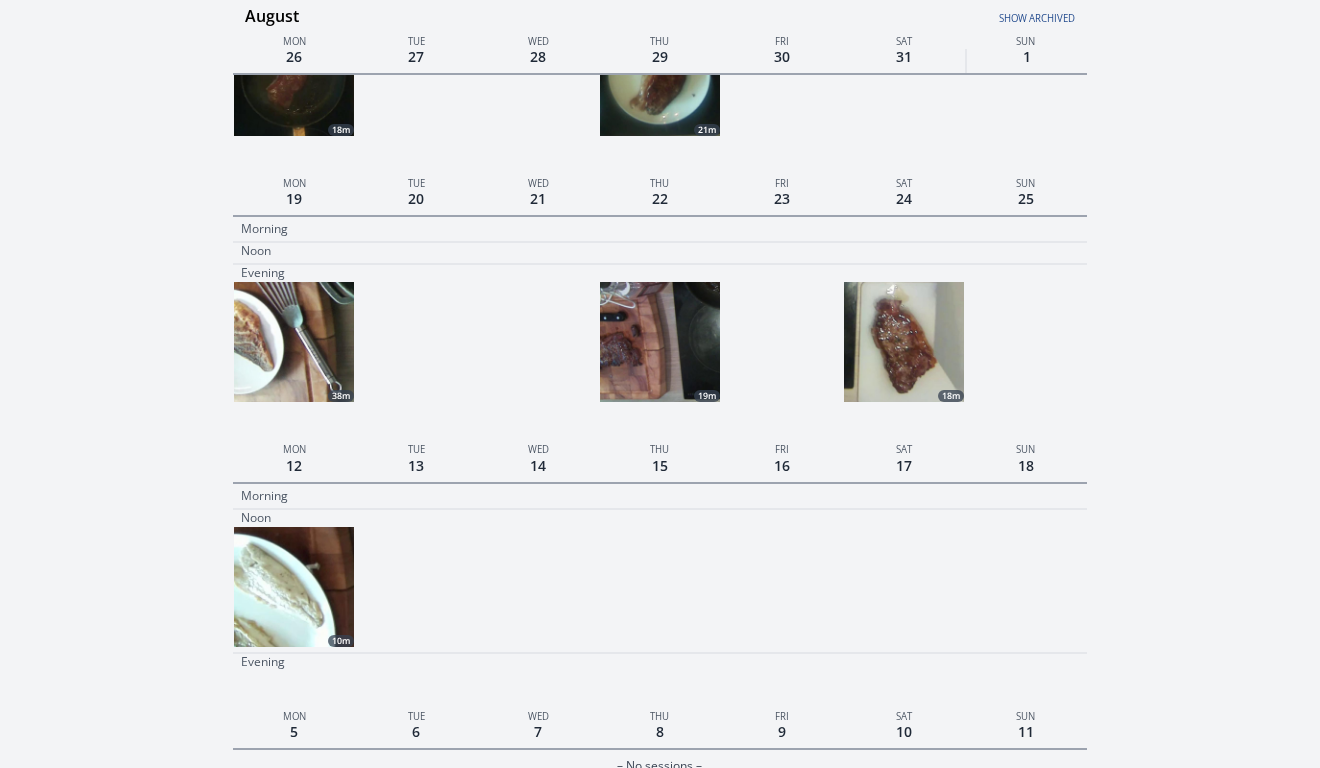 click at bounding box center (904, 342) 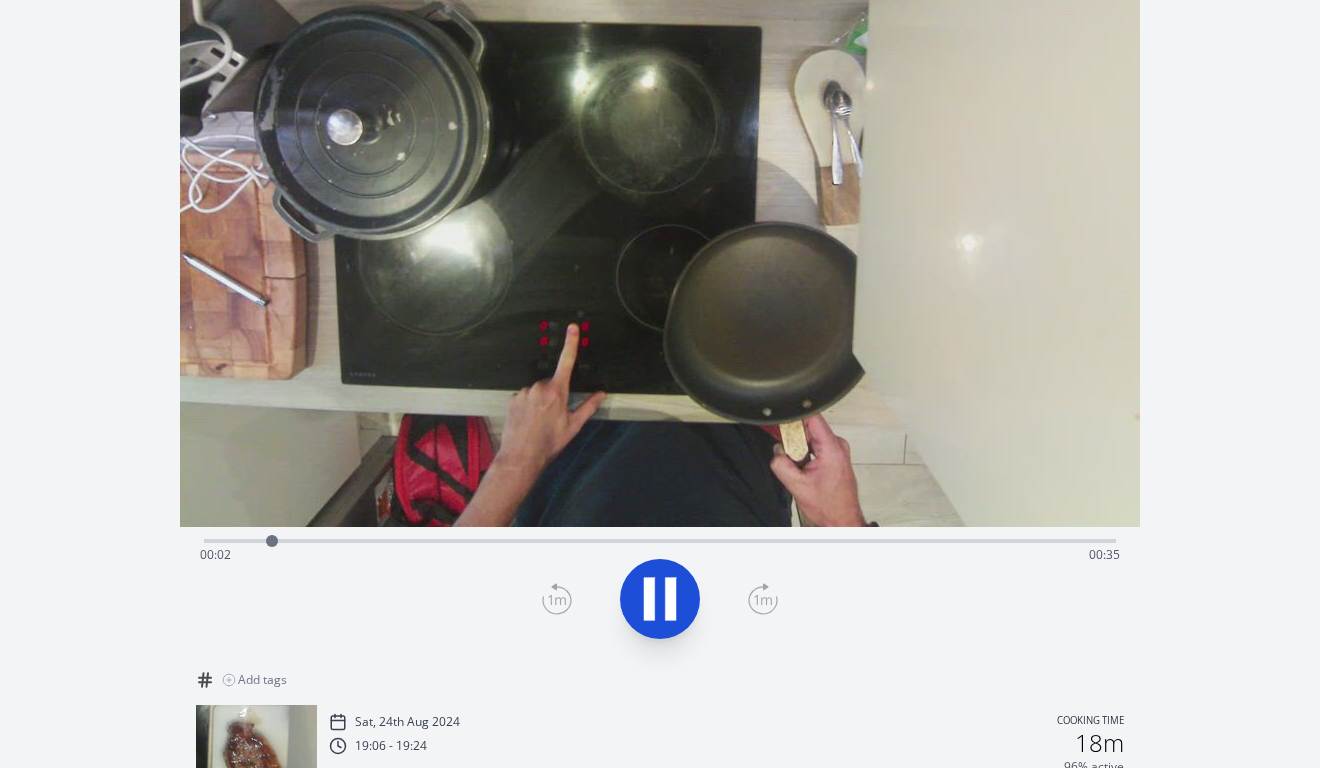 scroll, scrollTop: 0, scrollLeft: 0, axis: both 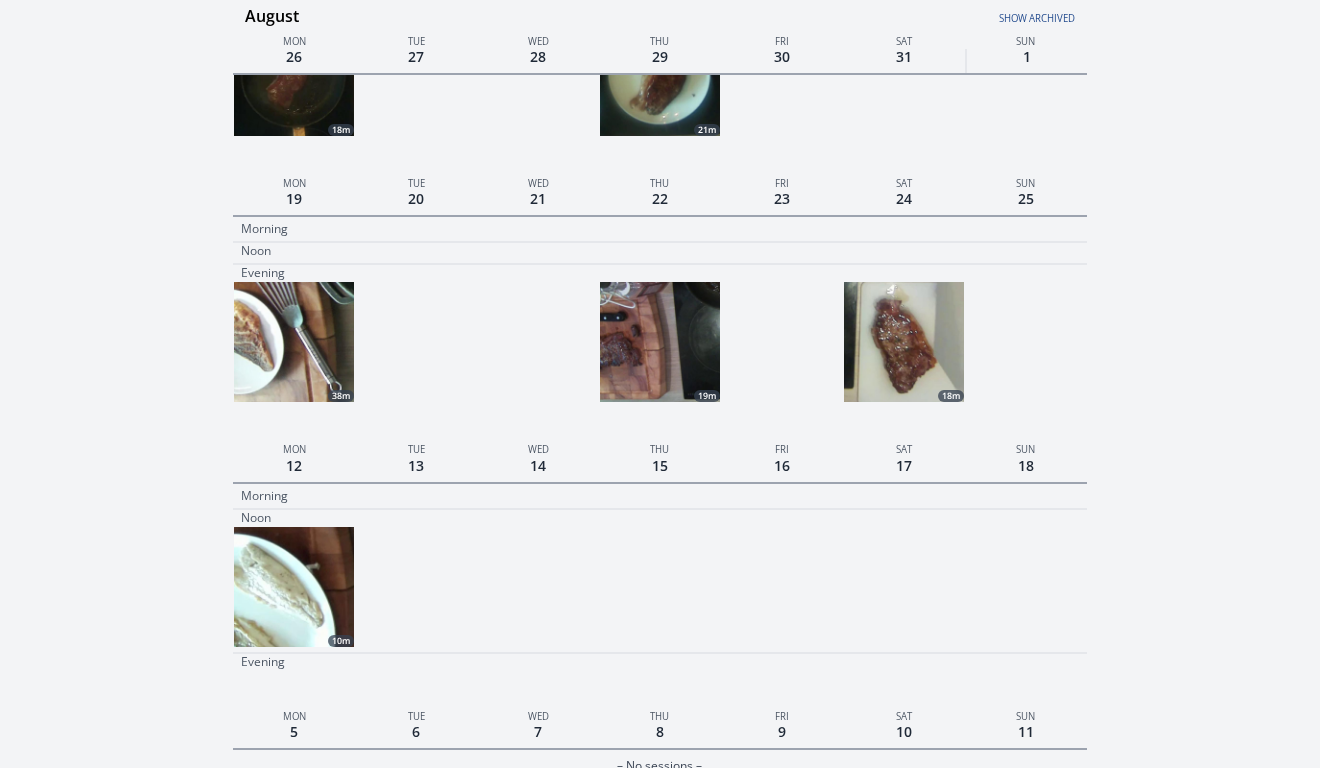 click at bounding box center [294, 587] 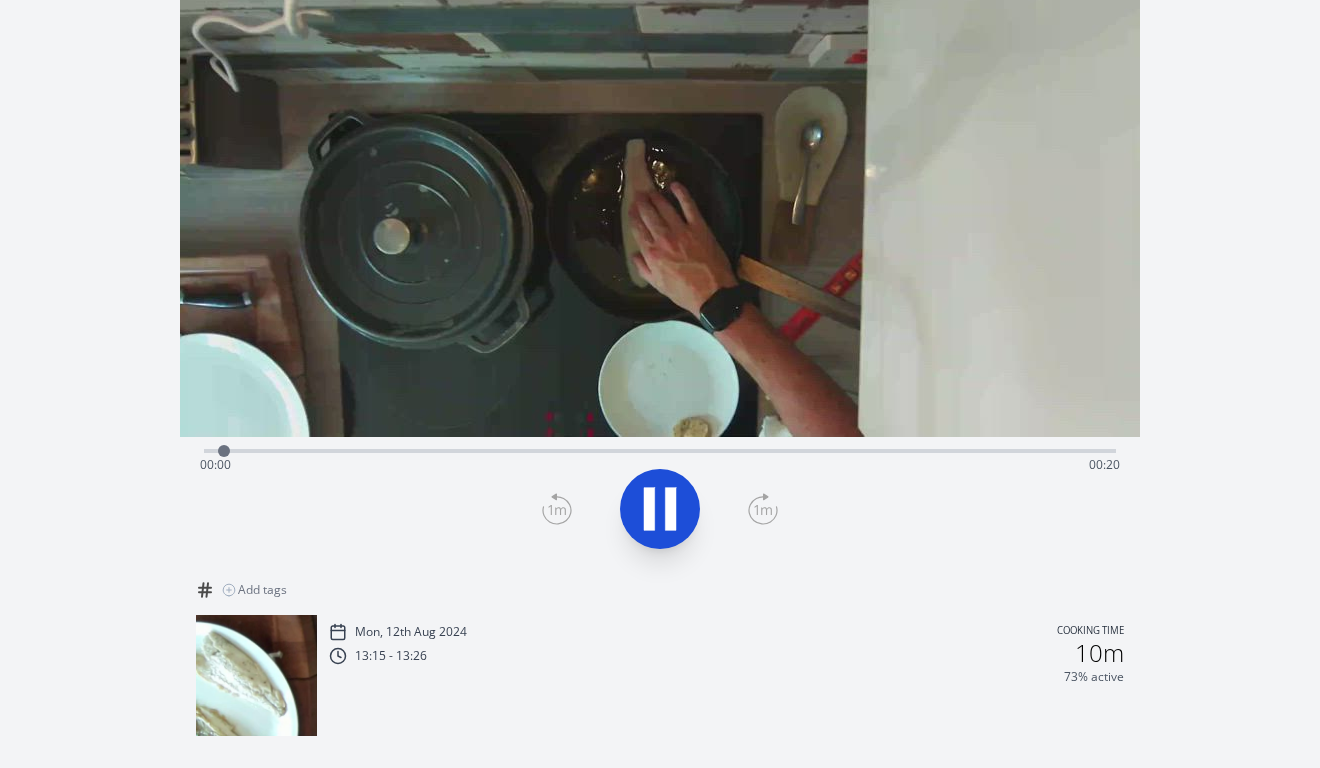 scroll, scrollTop: 196, scrollLeft: 0, axis: vertical 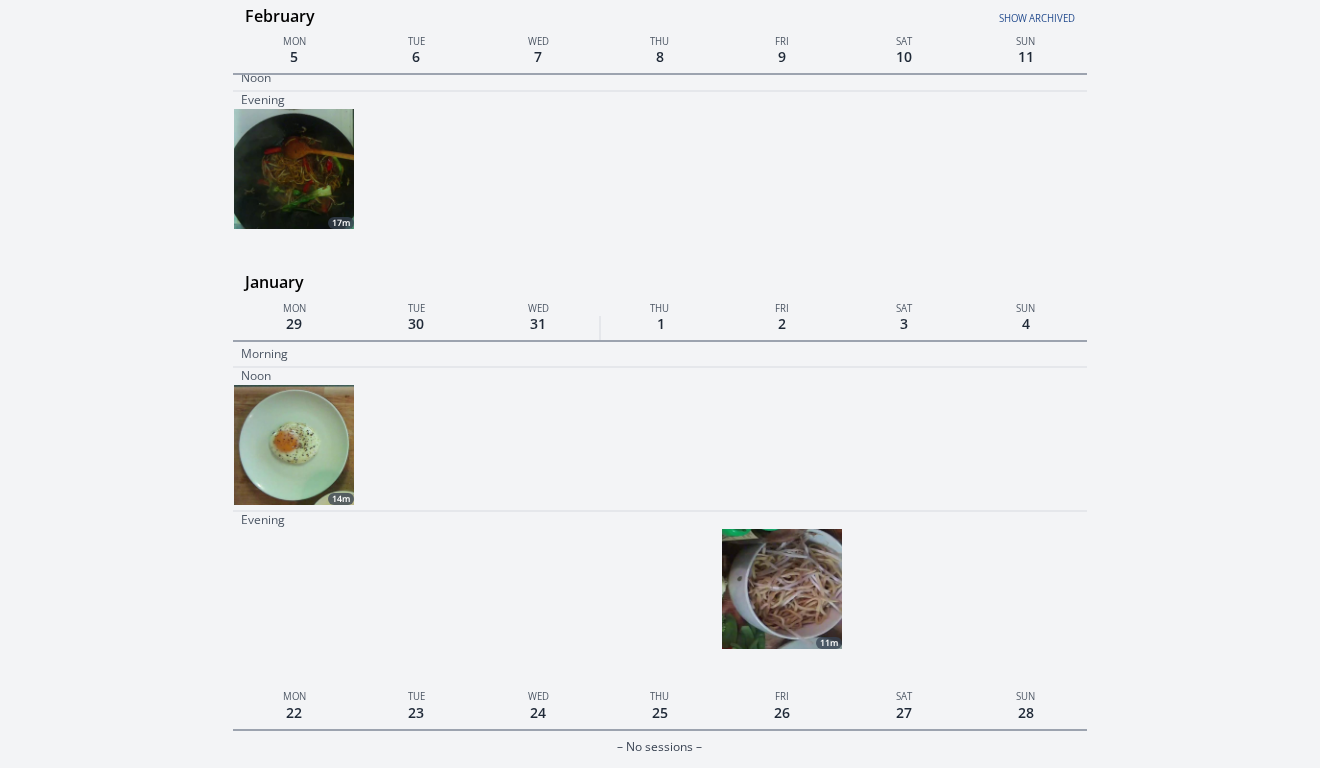 click at bounding box center (782, 589) 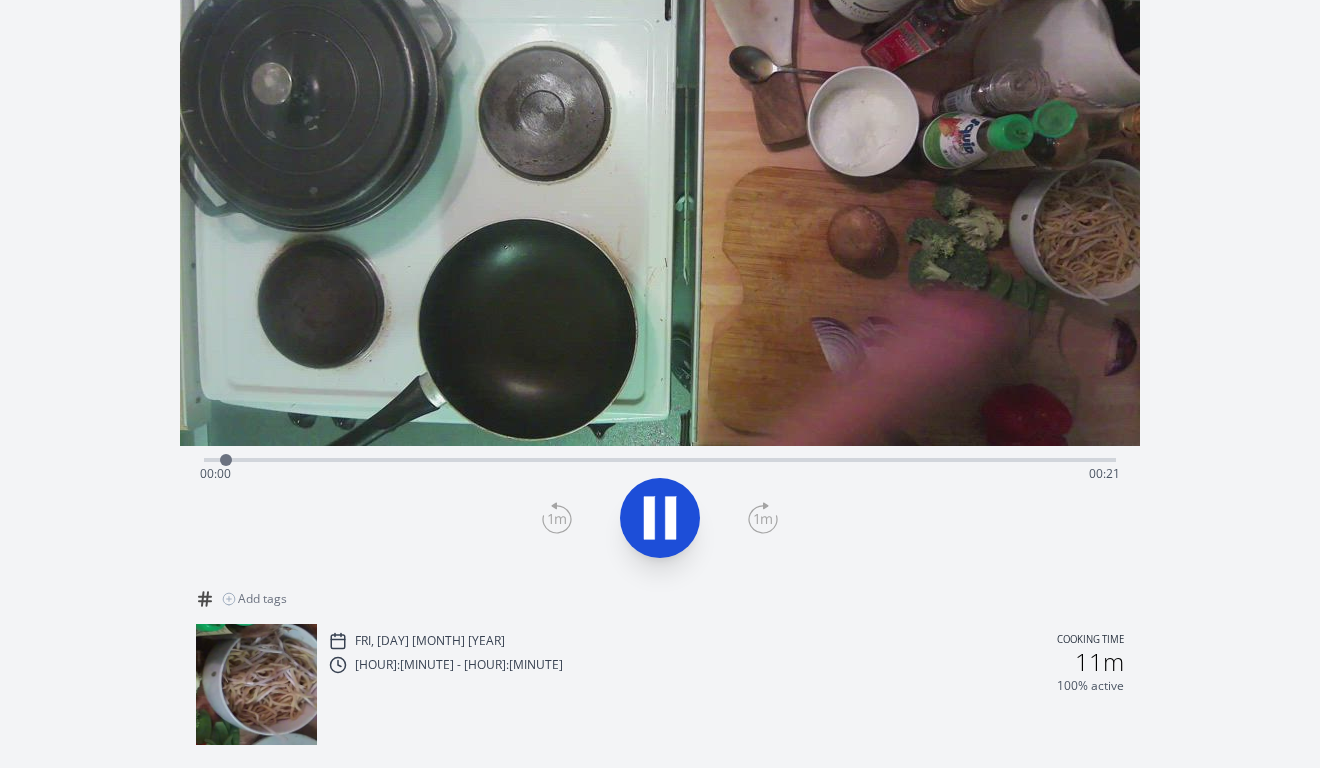scroll, scrollTop: 196, scrollLeft: 0, axis: vertical 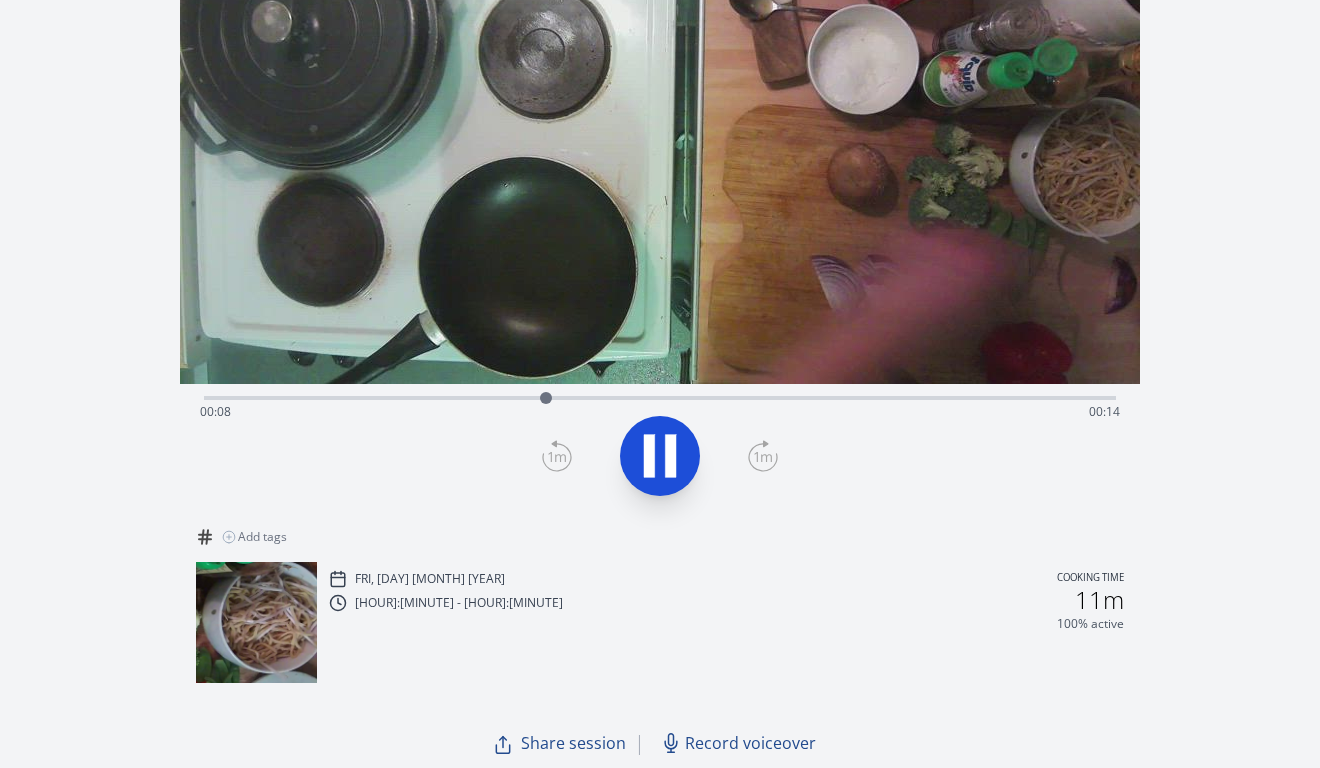 click 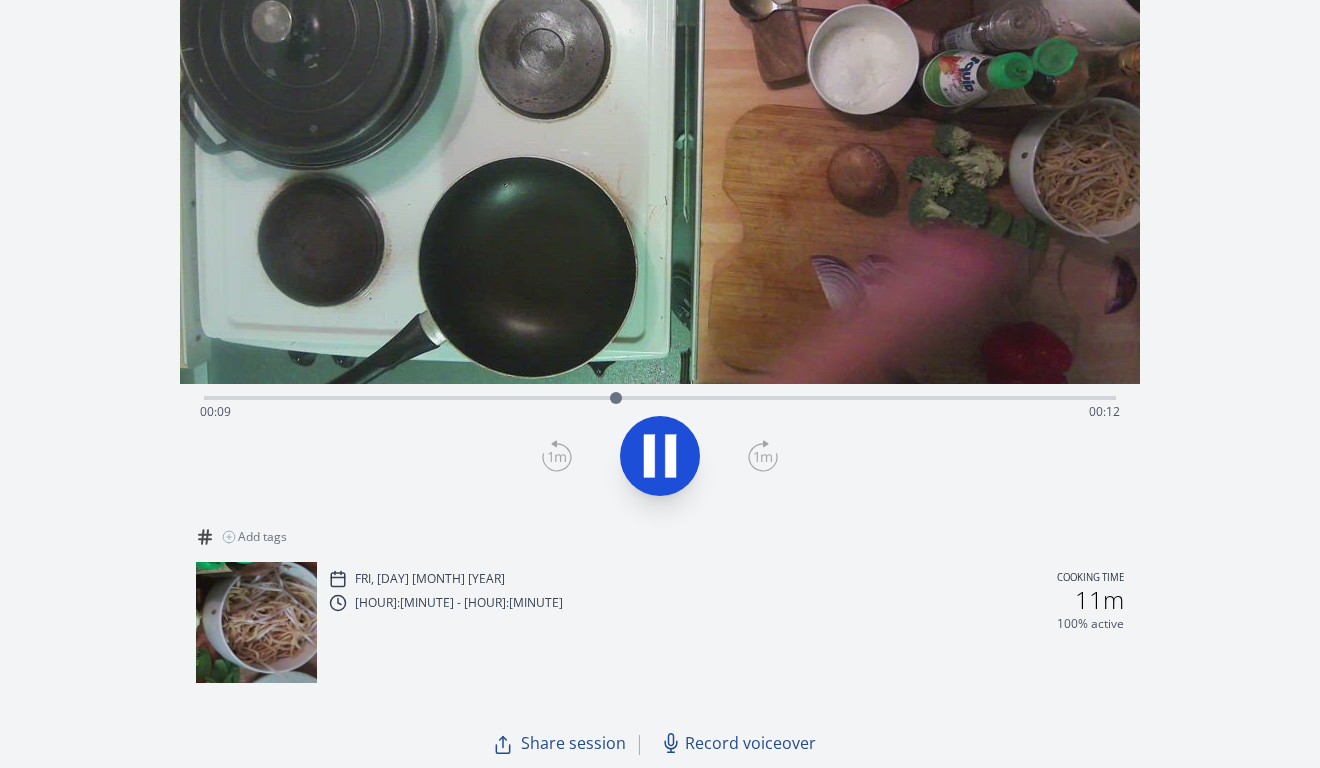 click 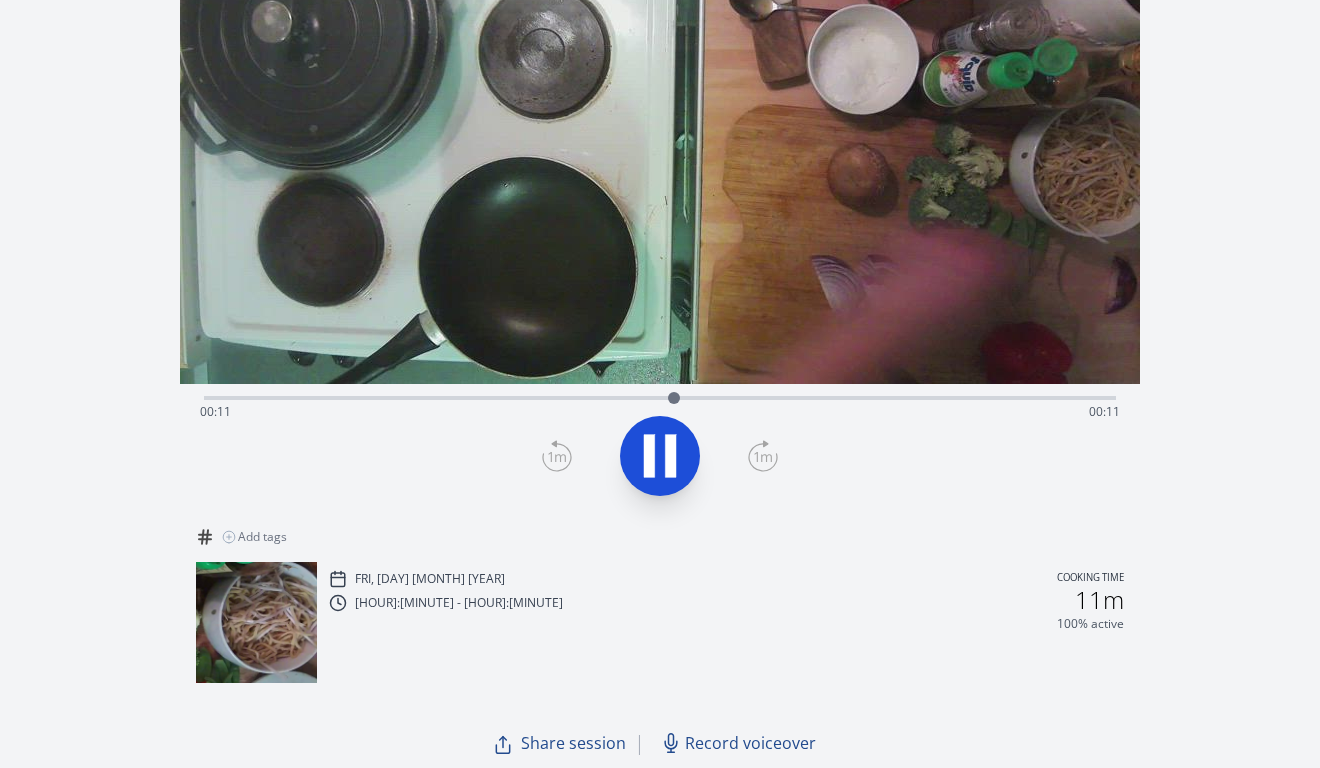 click 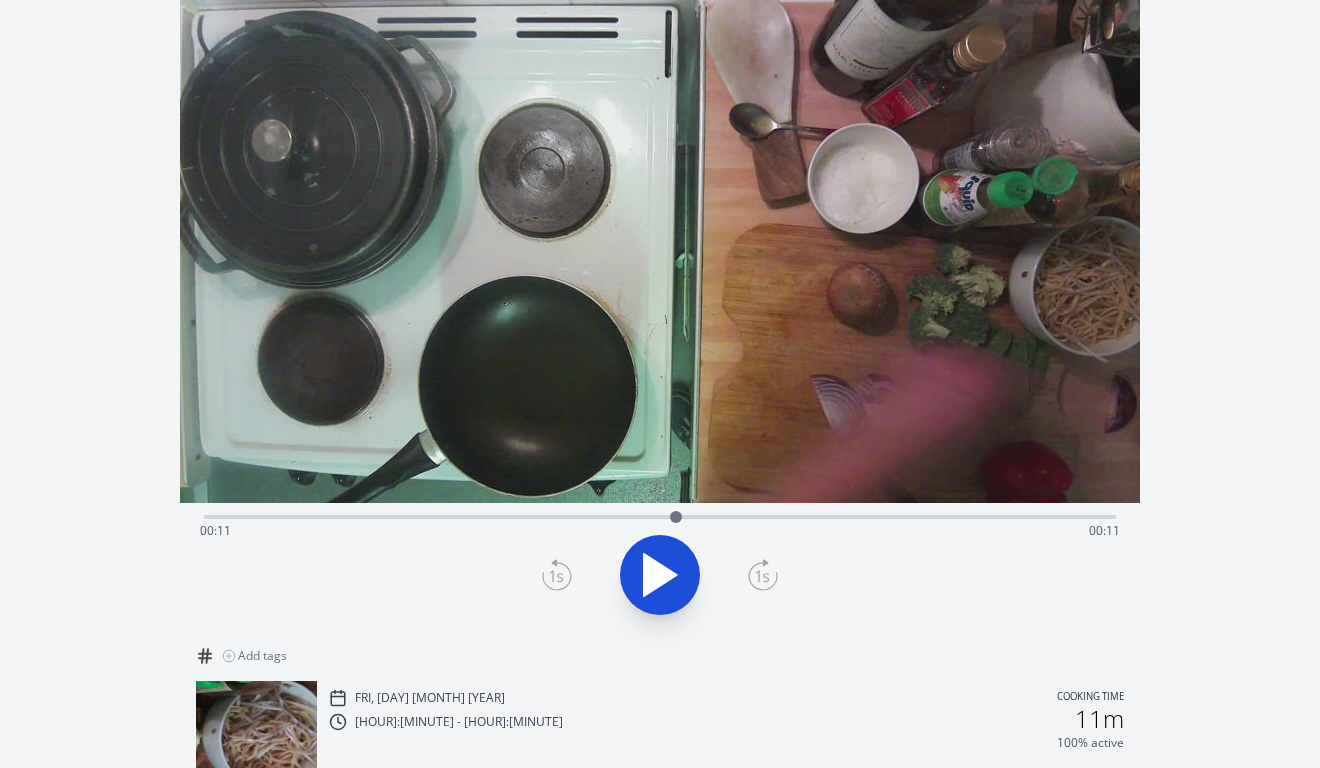 scroll, scrollTop: 0, scrollLeft: 0, axis: both 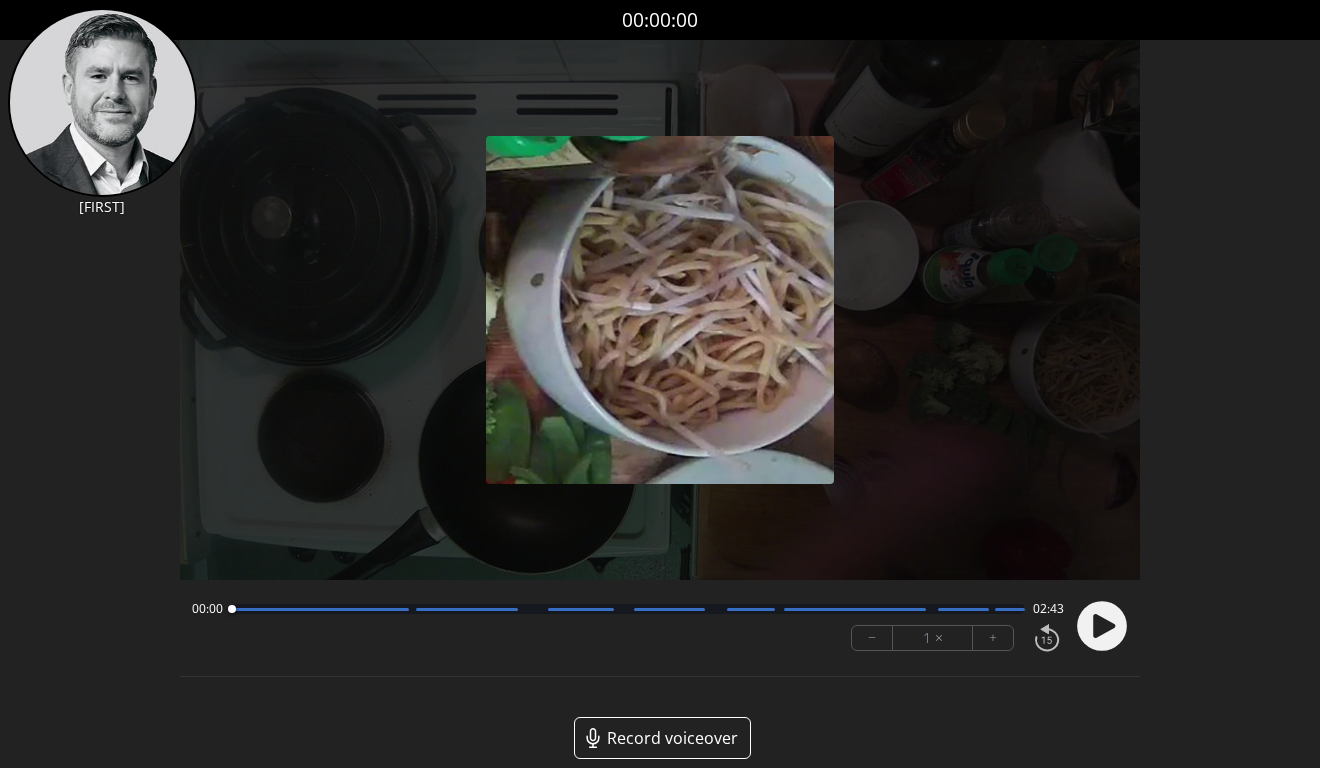 click 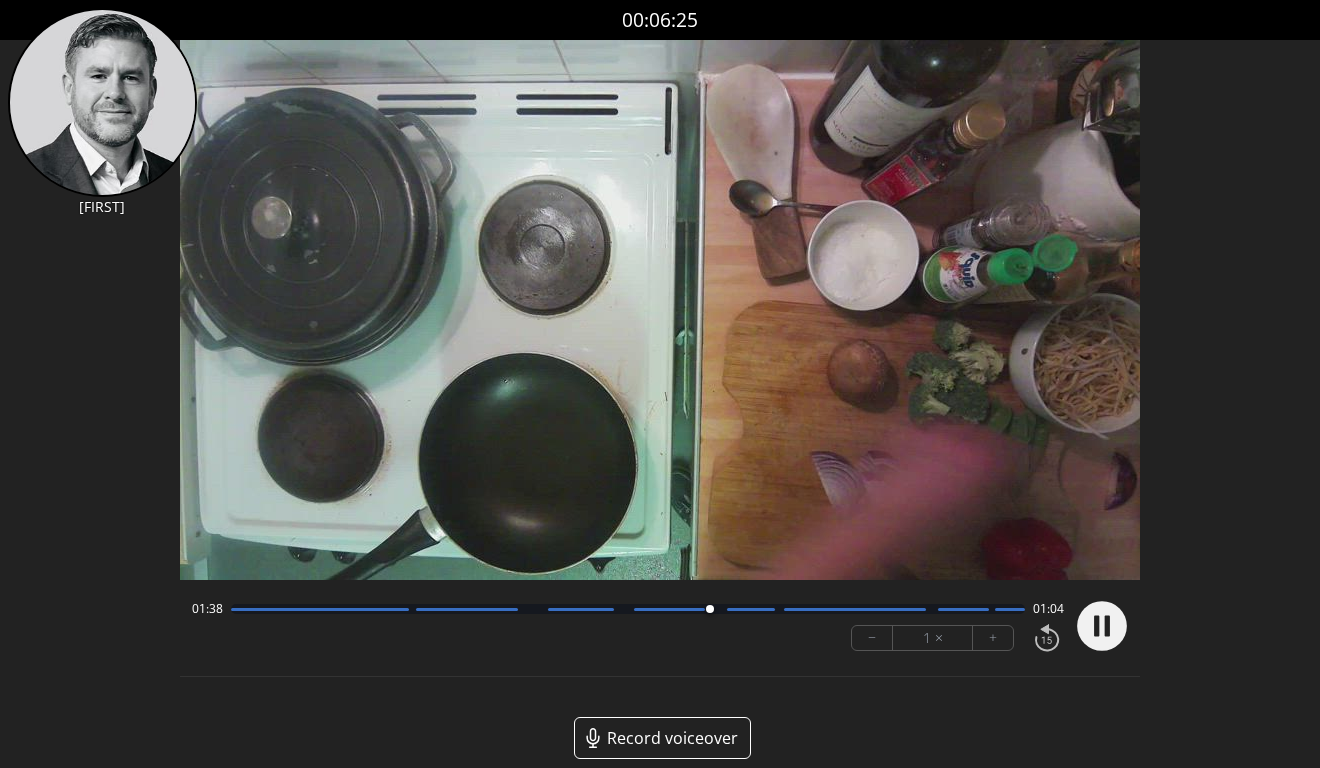click on "+" at bounding box center [993, 638] 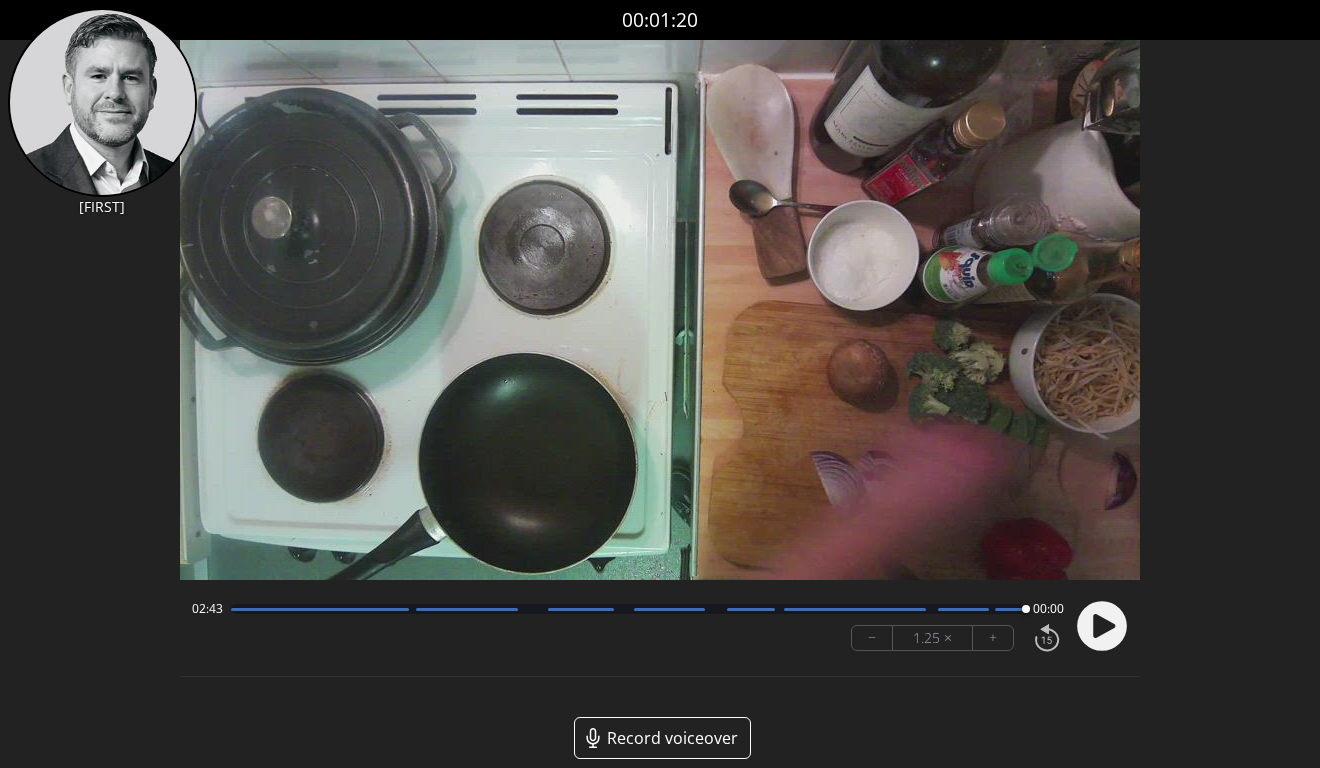 click at bounding box center (628, 609) 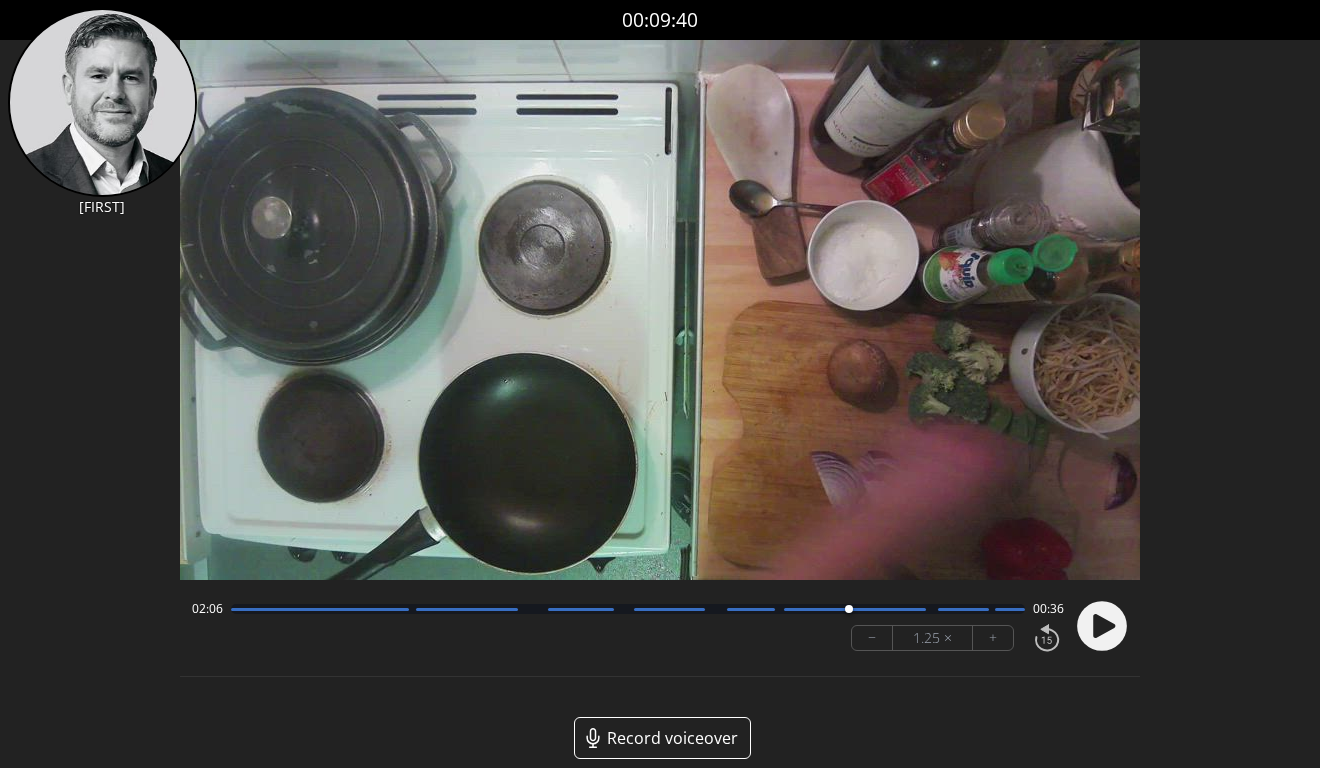 click 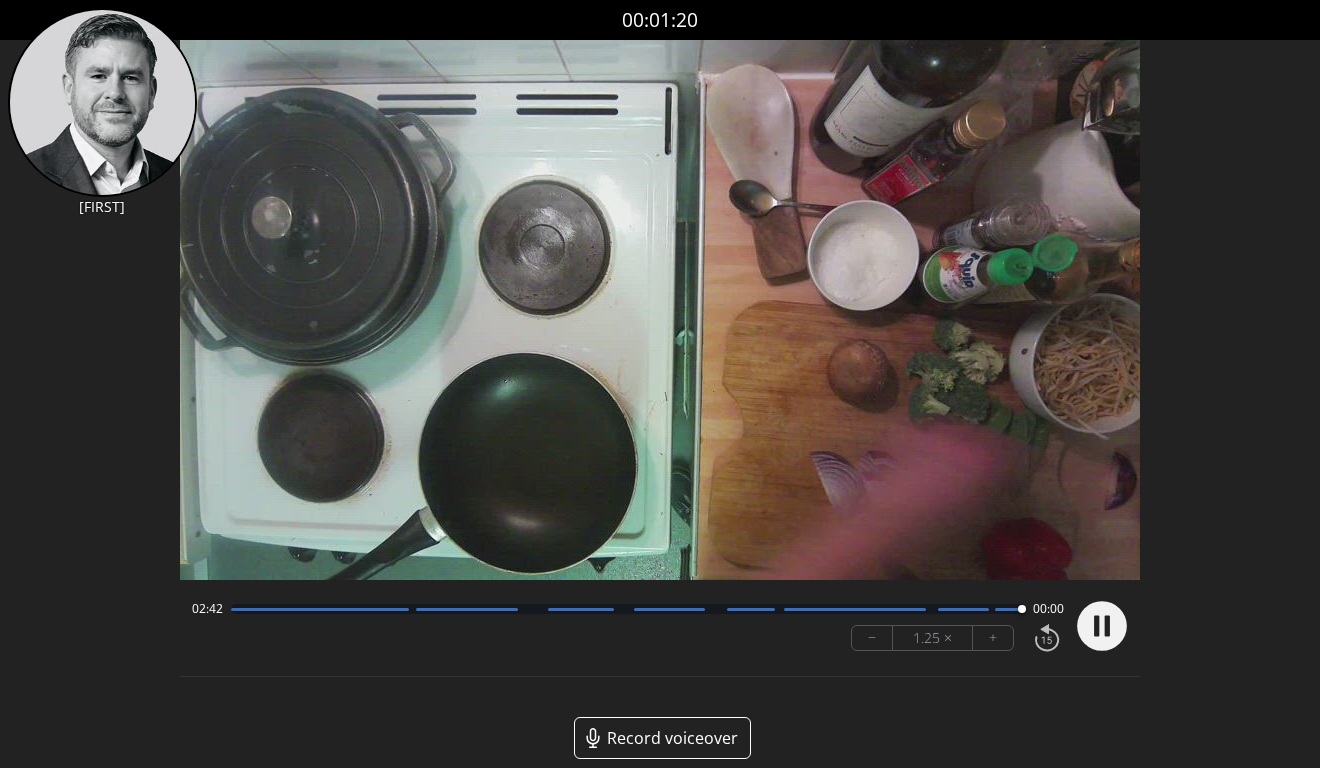 click 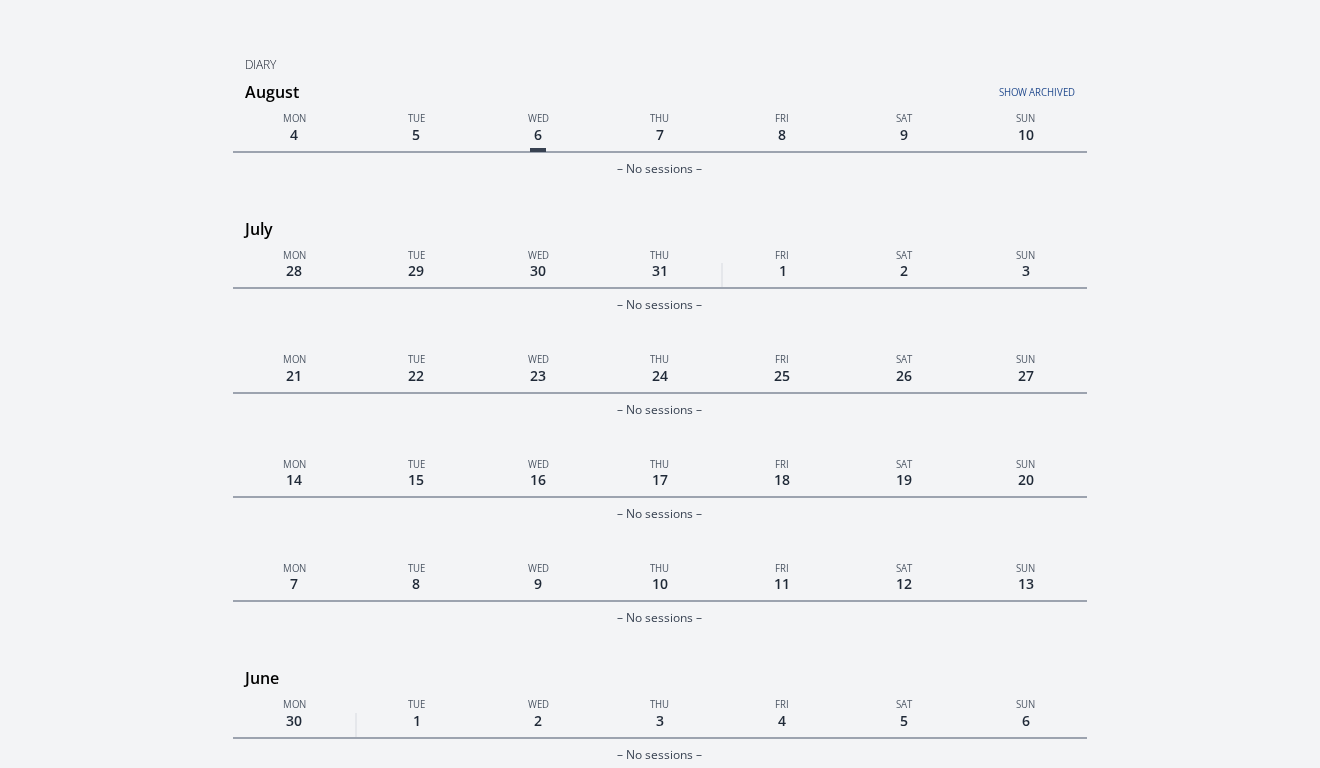 scroll, scrollTop: 0, scrollLeft: 0, axis: both 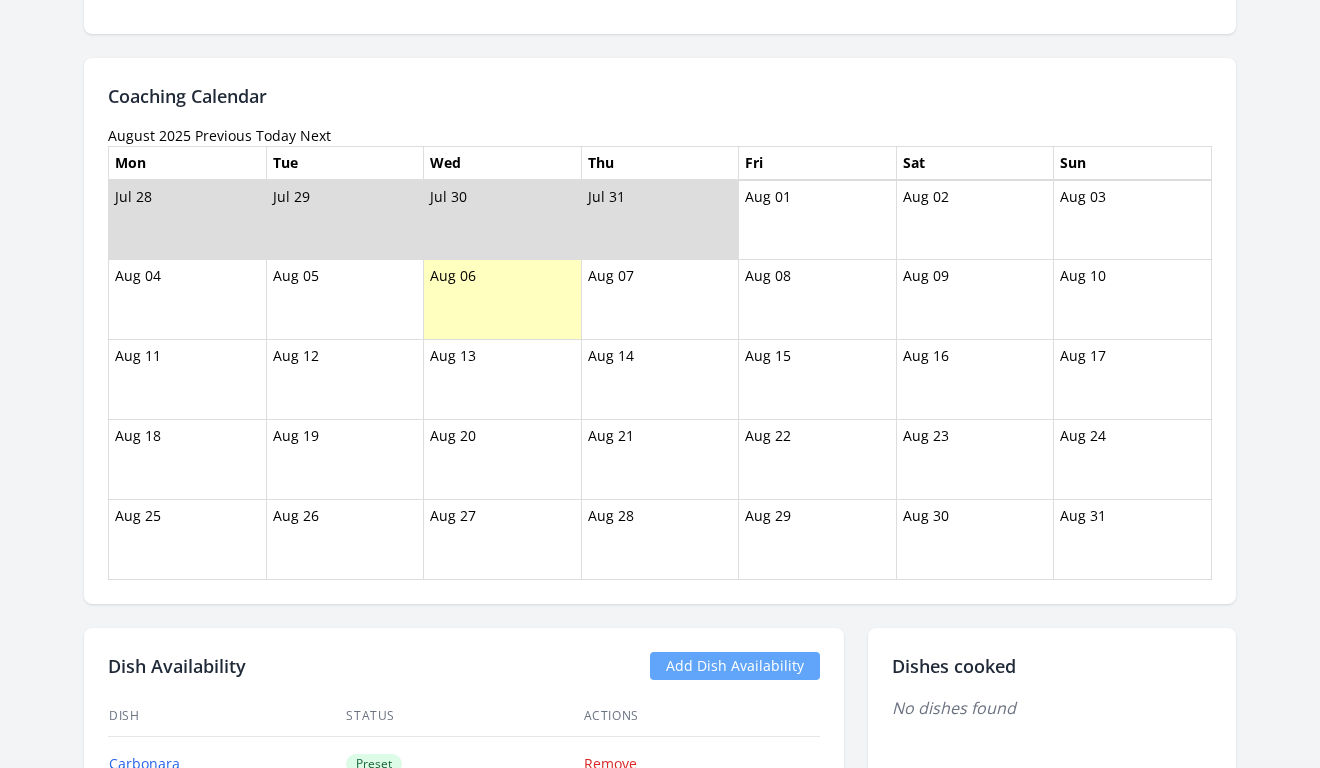 click on "Previous" at bounding box center [223, 135] 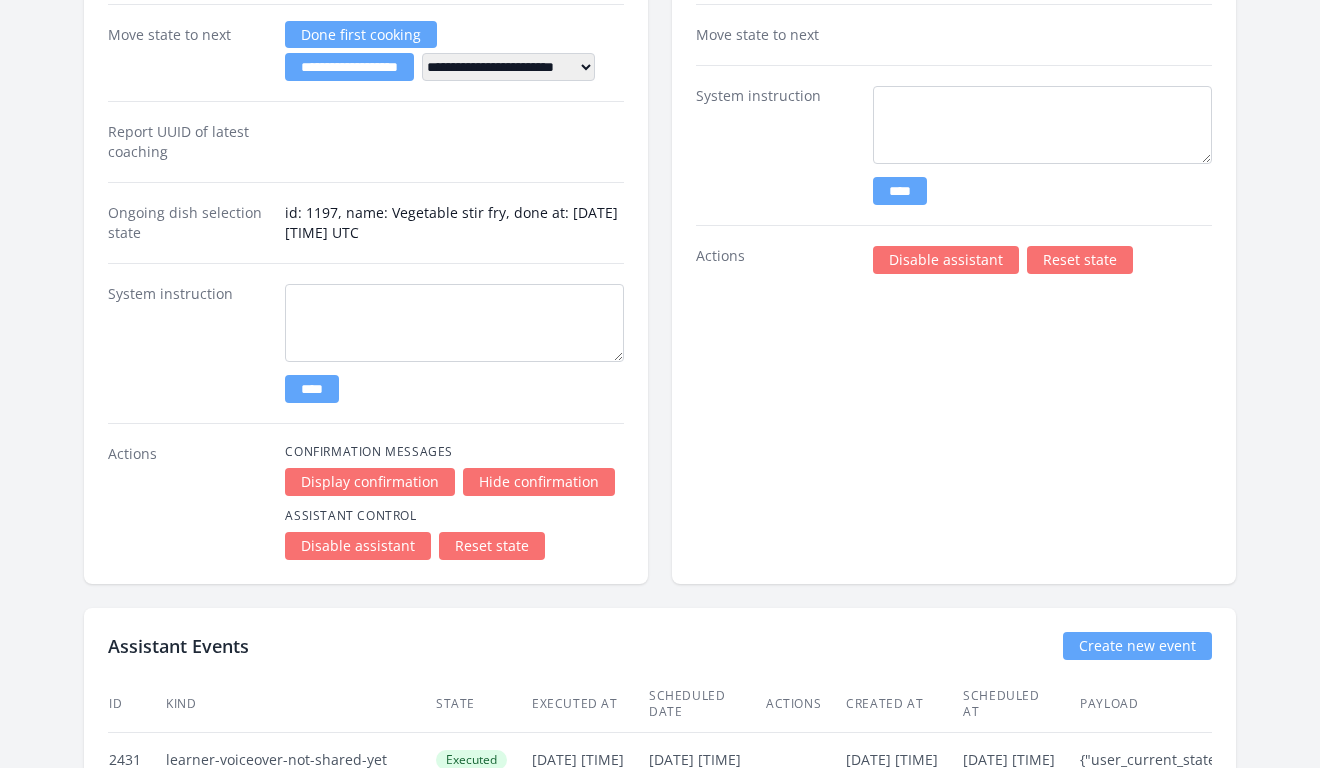 scroll, scrollTop: 2571, scrollLeft: 0, axis: vertical 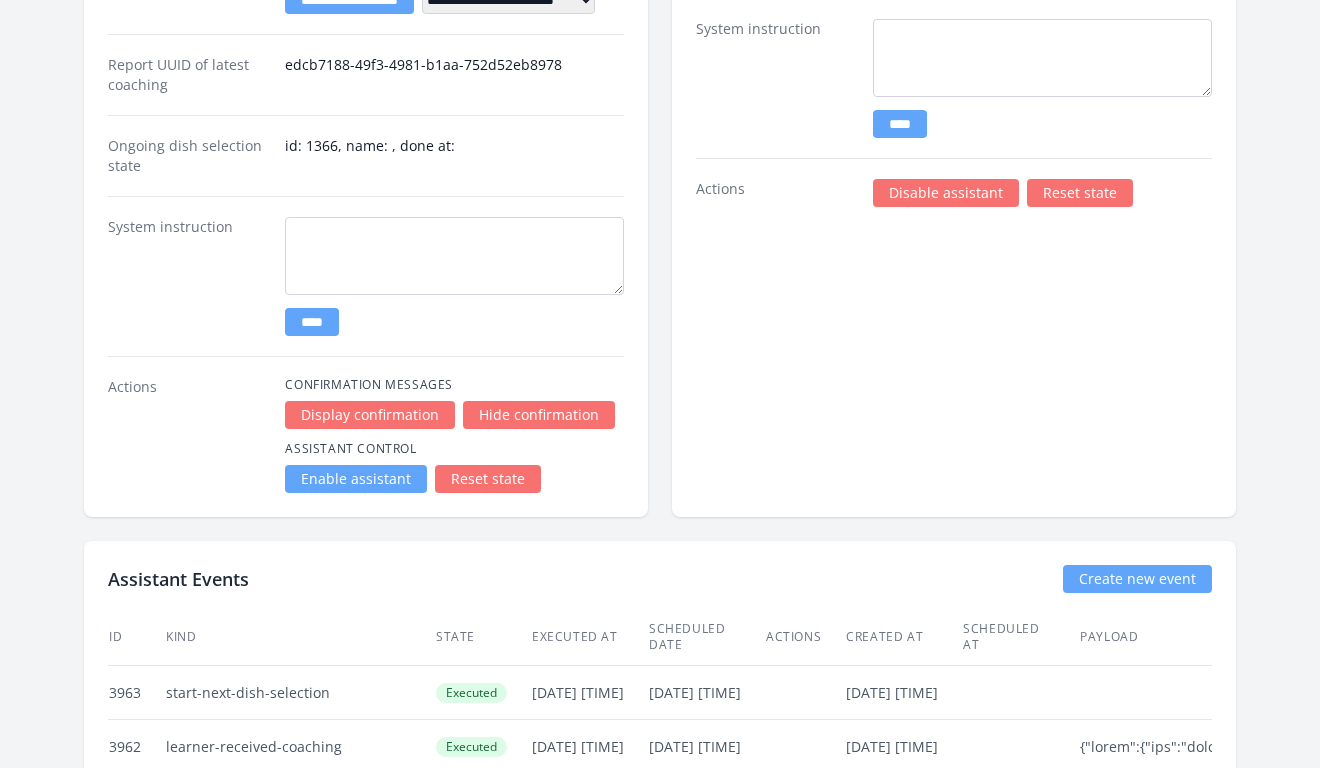 click on "Disable assistant" at bounding box center [946, 193] 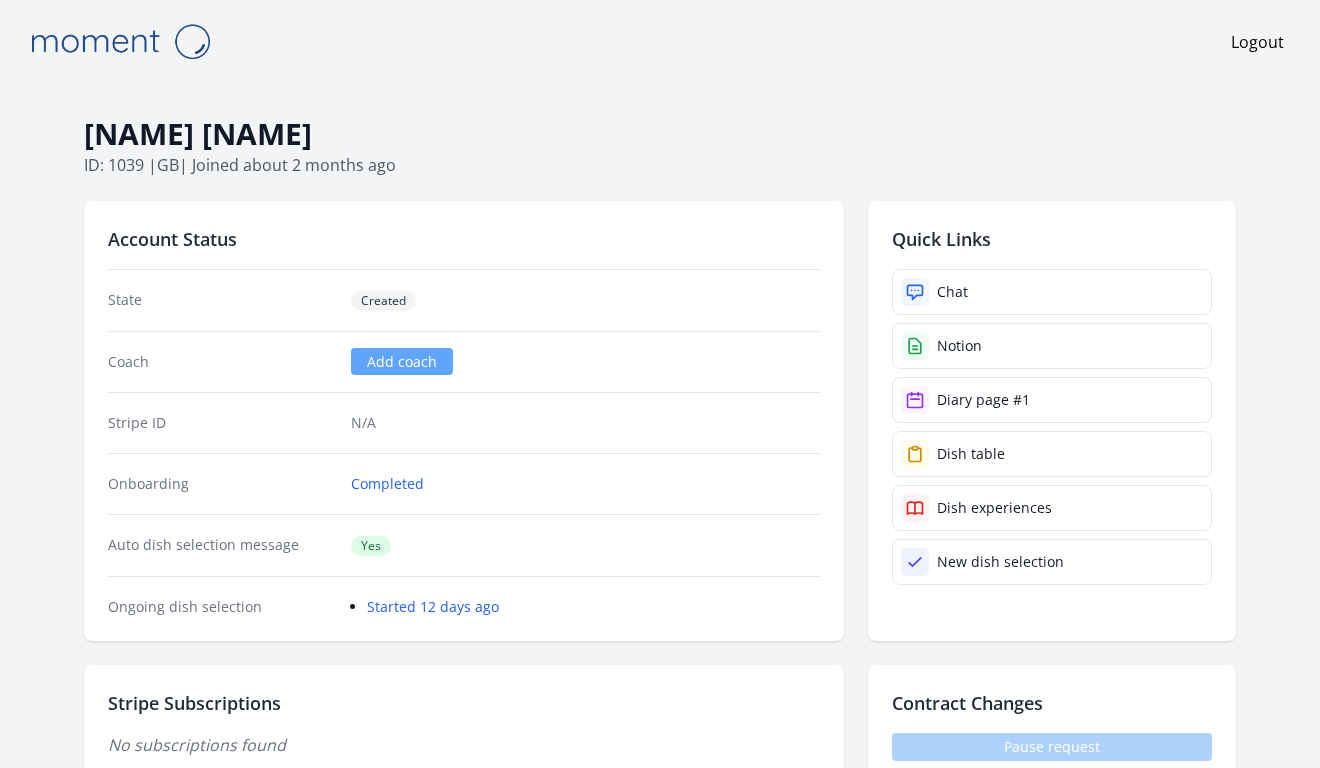 scroll, scrollTop: 0, scrollLeft: 0, axis: both 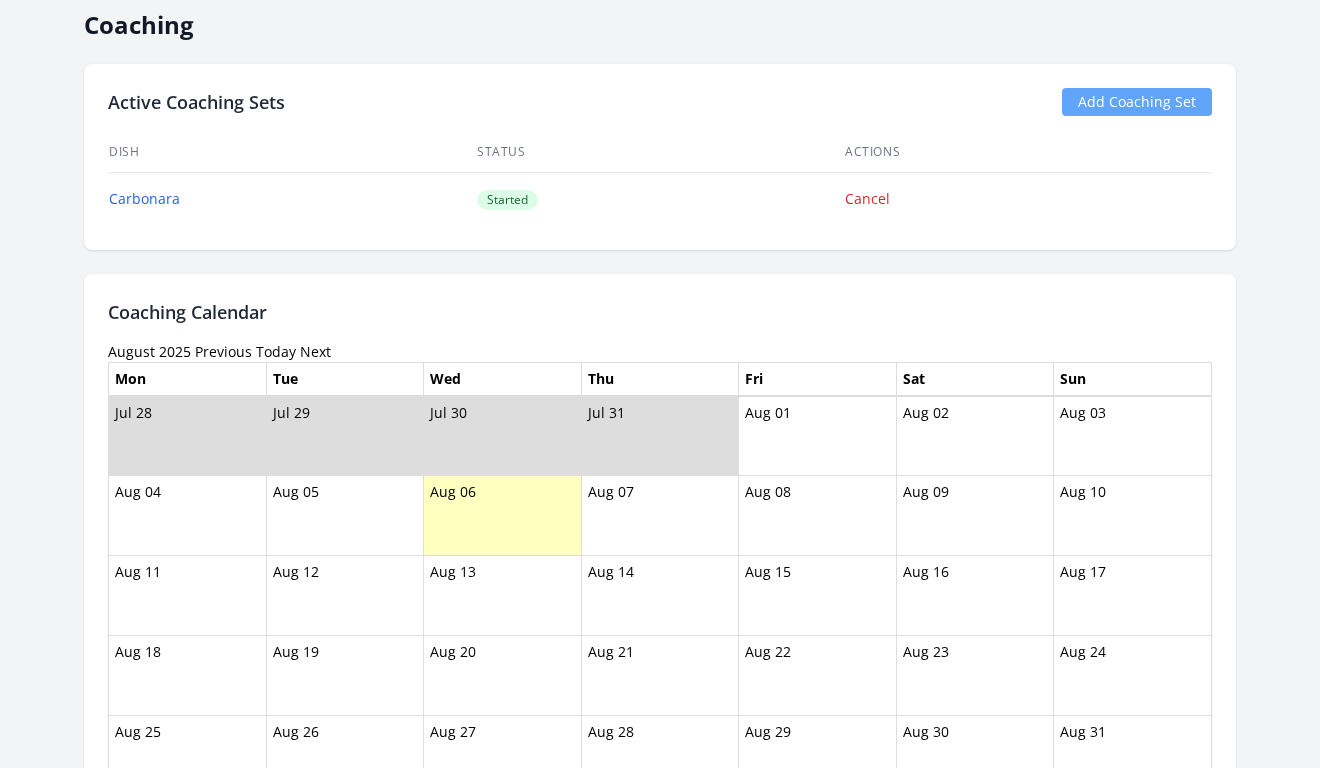 click on "Previous" at bounding box center [223, 351] 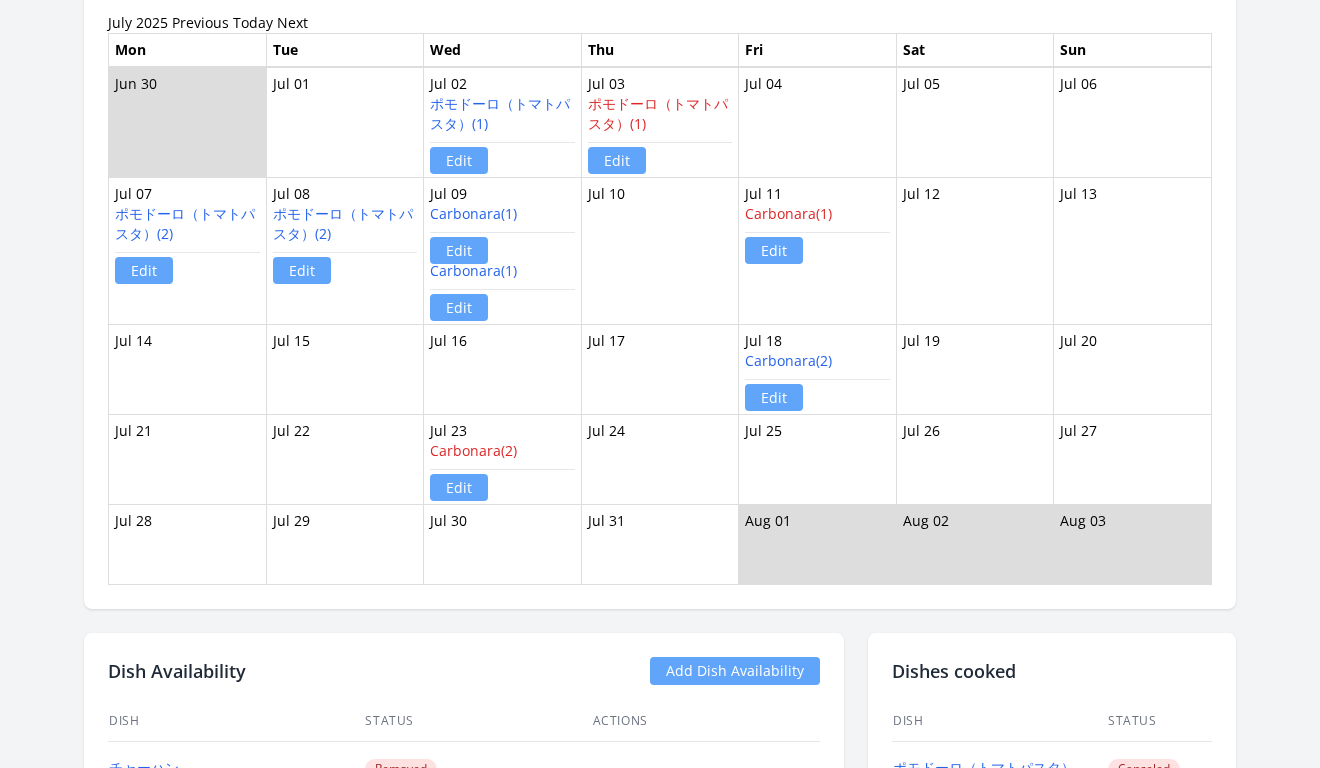 scroll, scrollTop: 1356, scrollLeft: 0, axis: vertical 